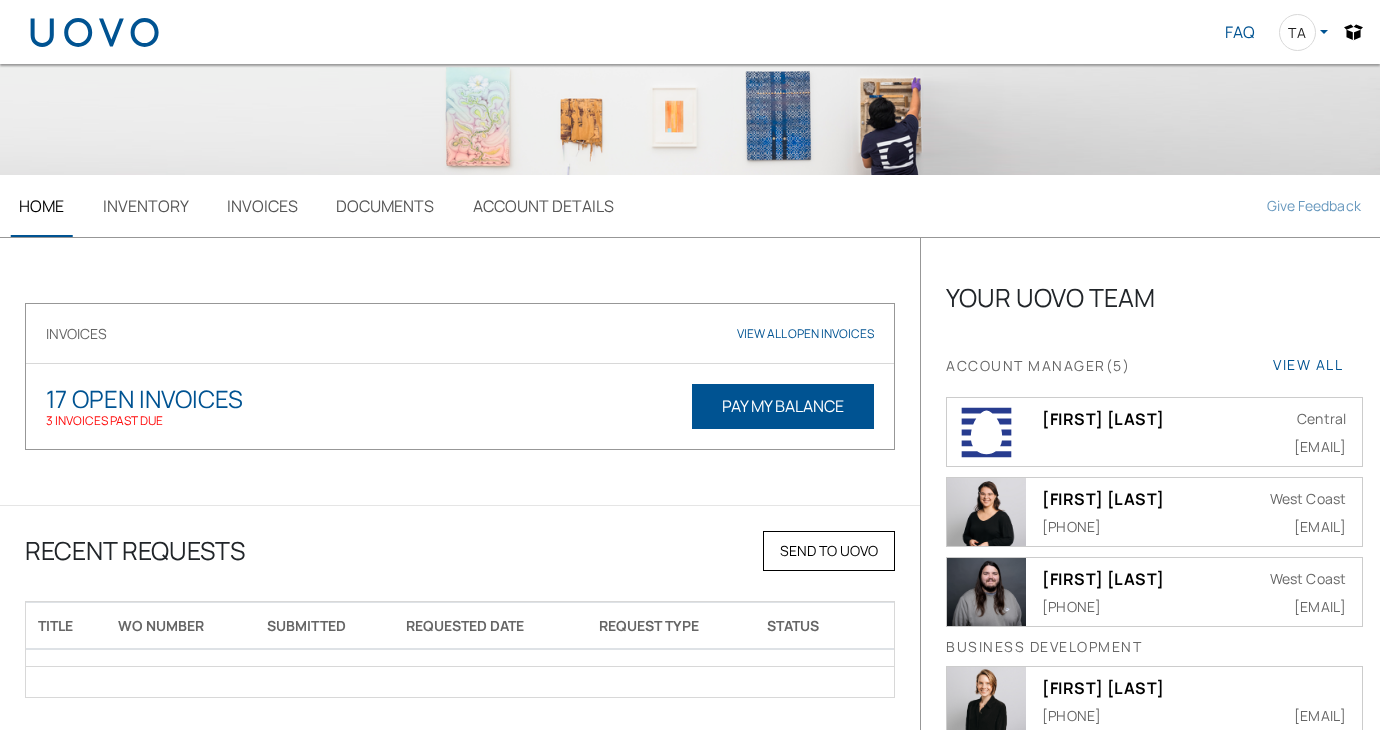 scroll, scrollTop: 0, scrollLeft: 0, axis: both 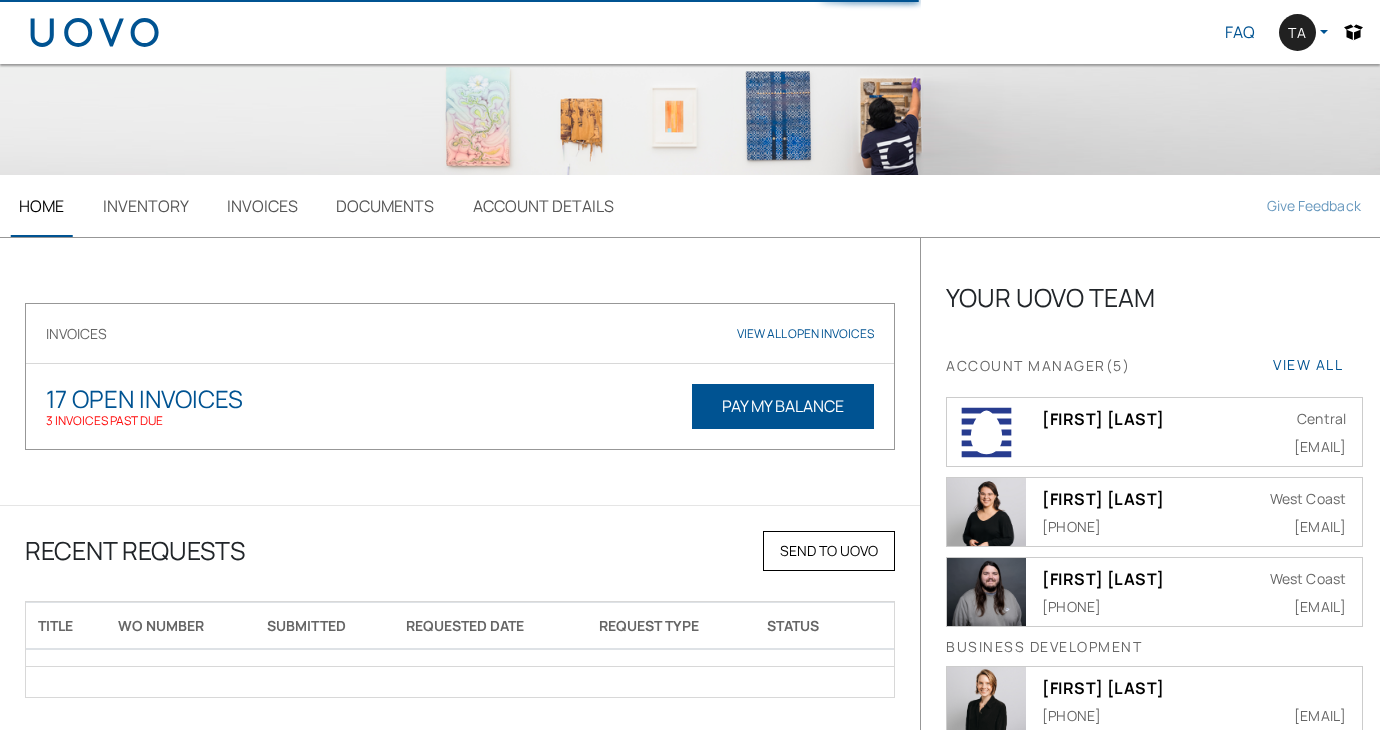 click on "Ta" at bounding box center (1303, 32) 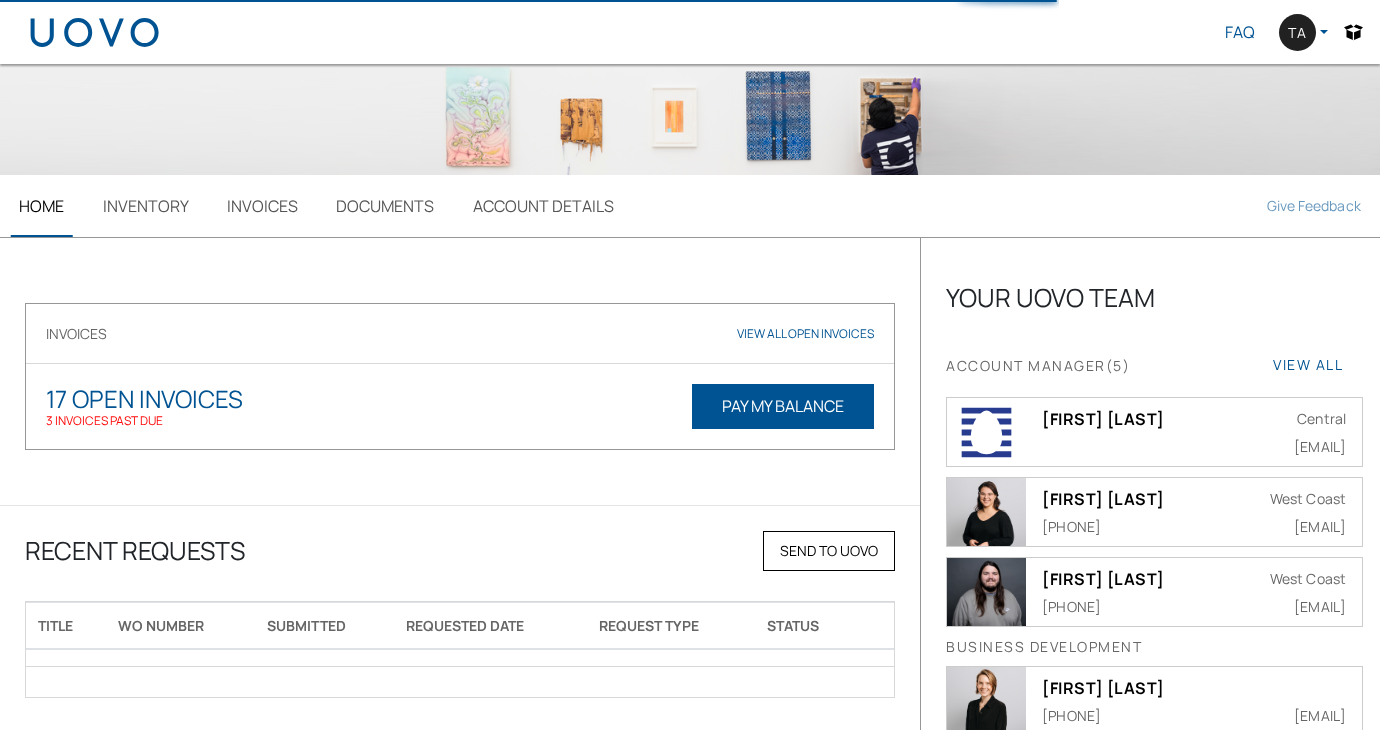 click on "Ta" at bounding box center (1303, 32) 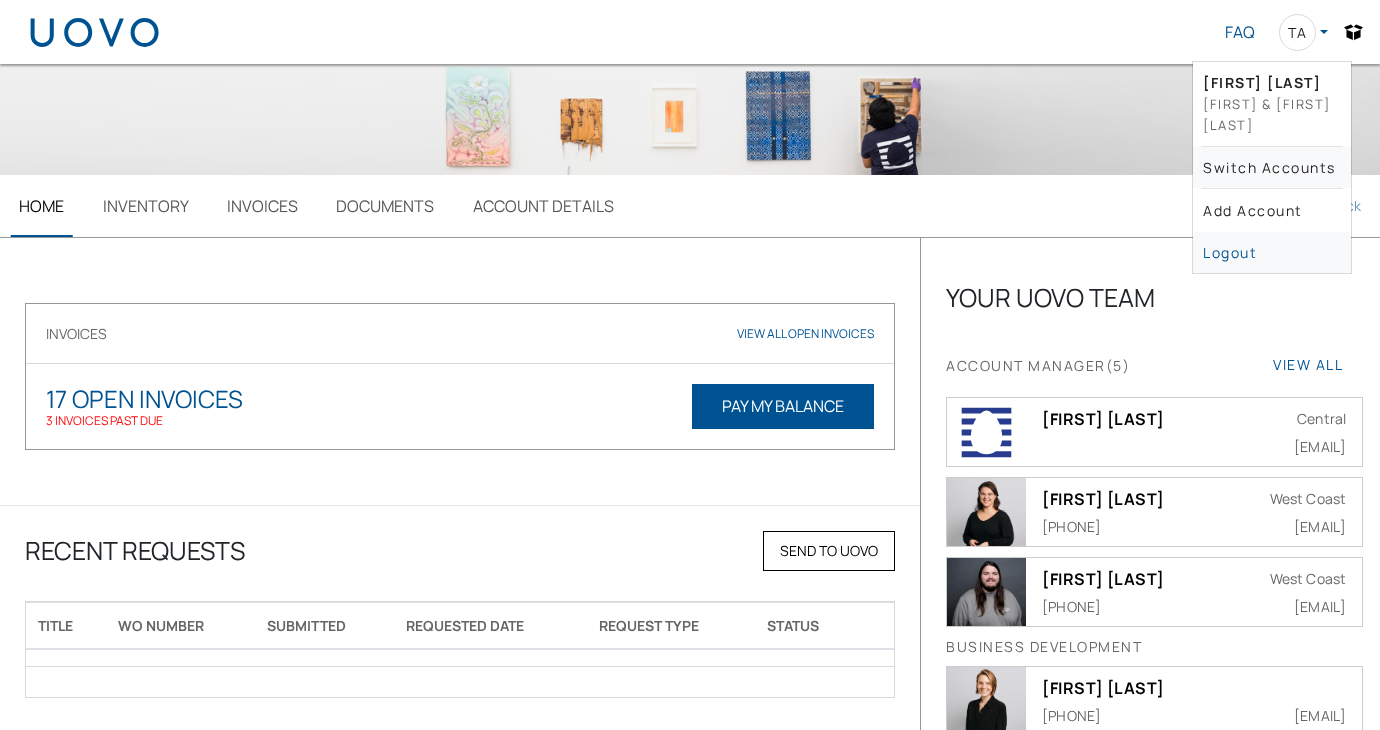 click on "Switch accounts" at bounding box center (1272, 167) 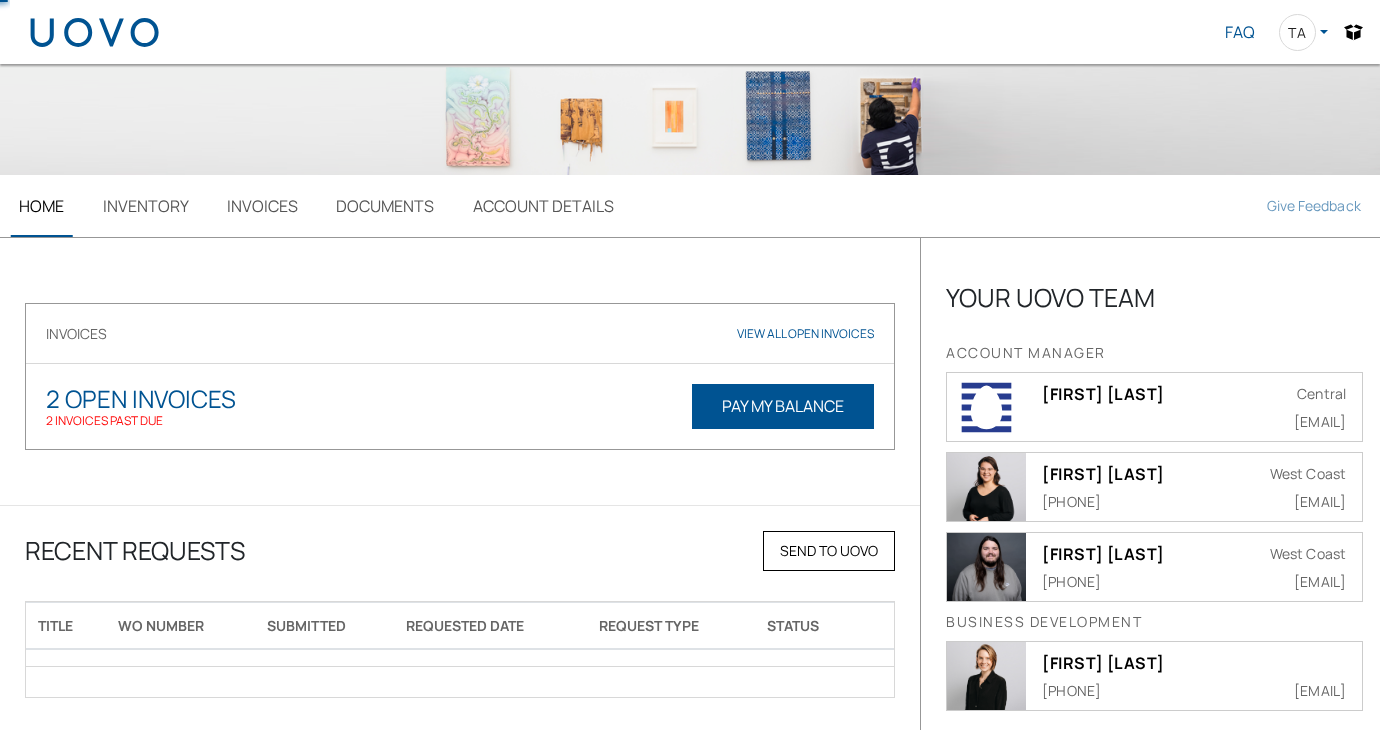 scroll, scrollTop: 0, scrollLeft: 0, axis: both 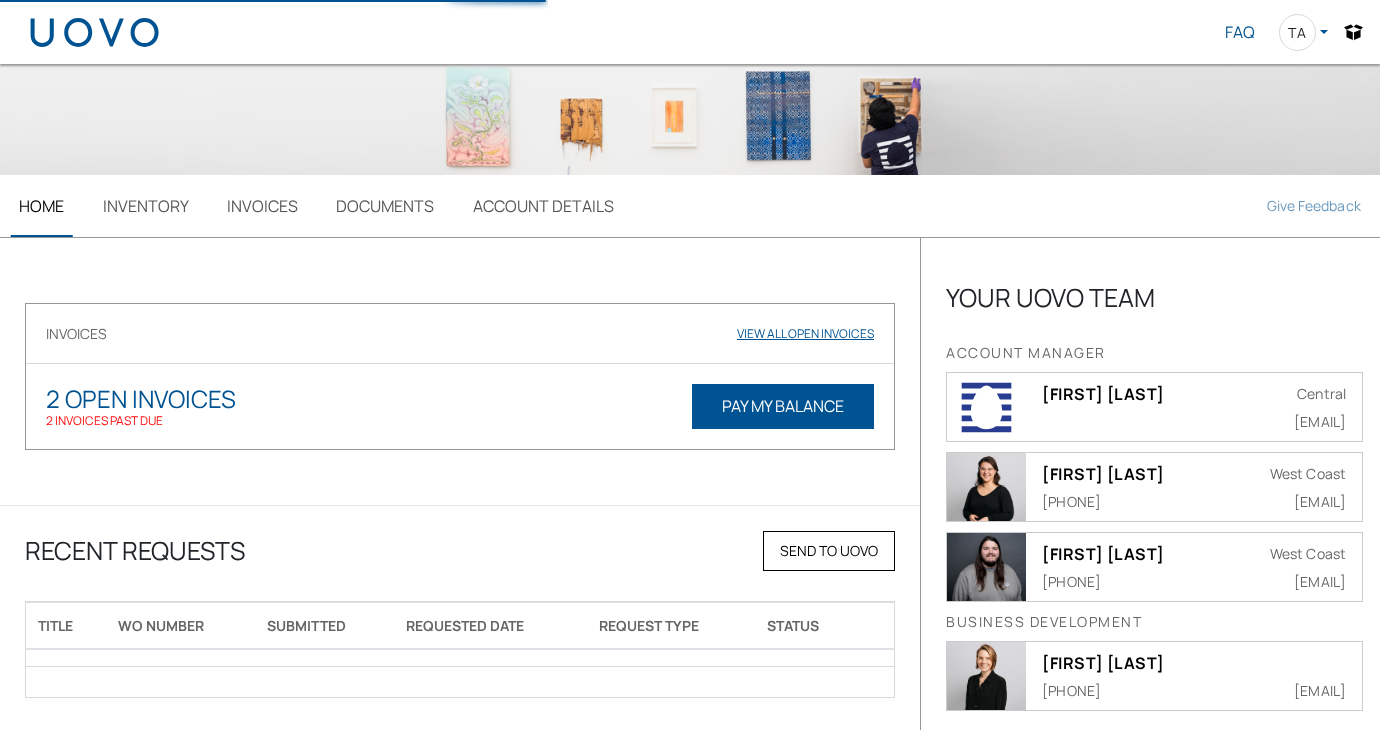 click on "View all Open Invoices" at bounding box center (805, 333) 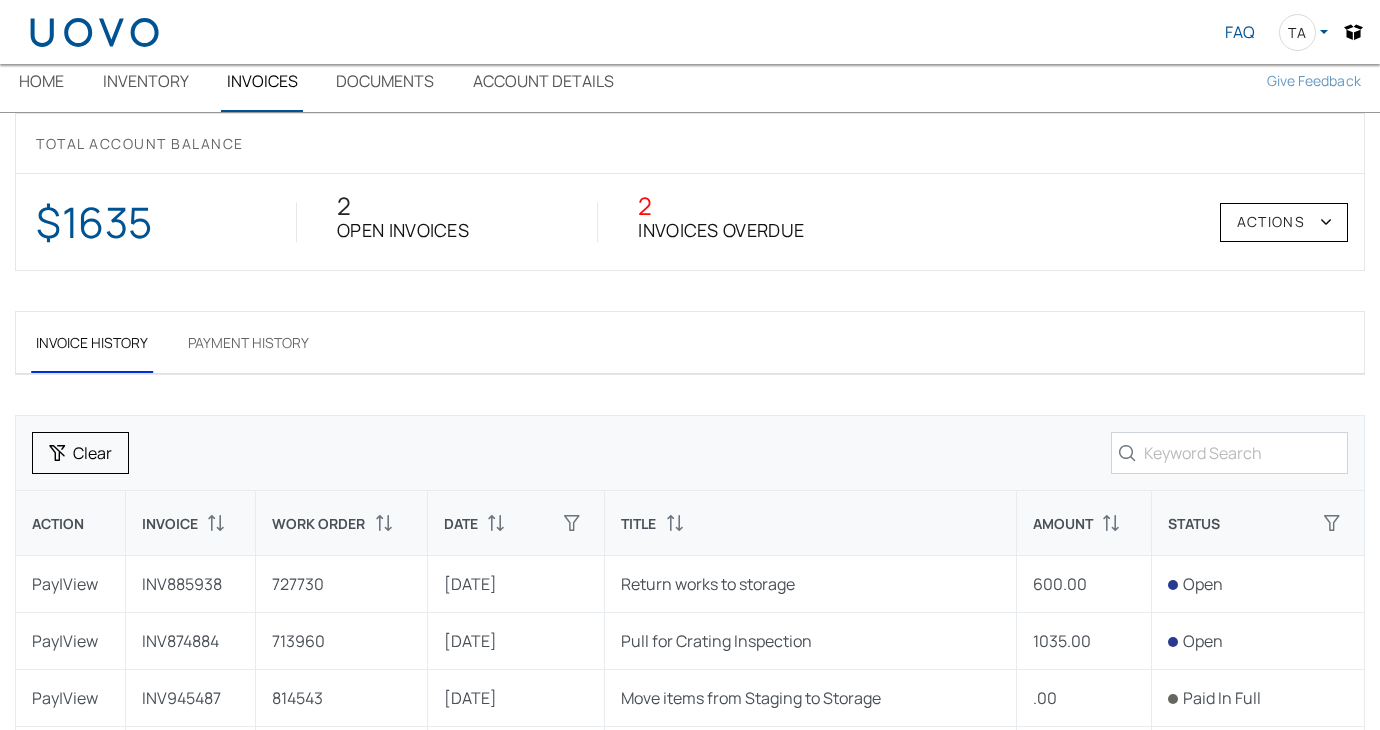 scroll, scrollTop: 0, scrollLeft: 0, axis: both 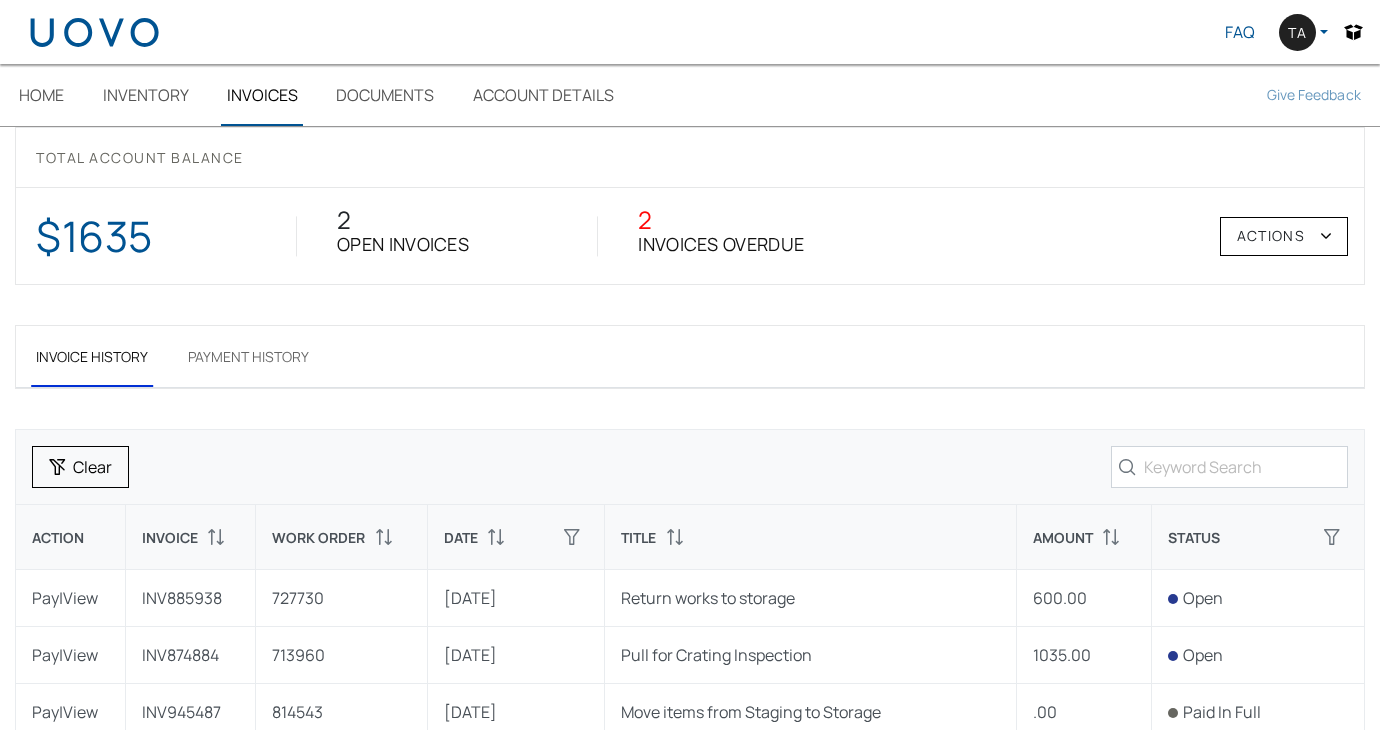 click on "Ta" at bounding box center (1297, 32) 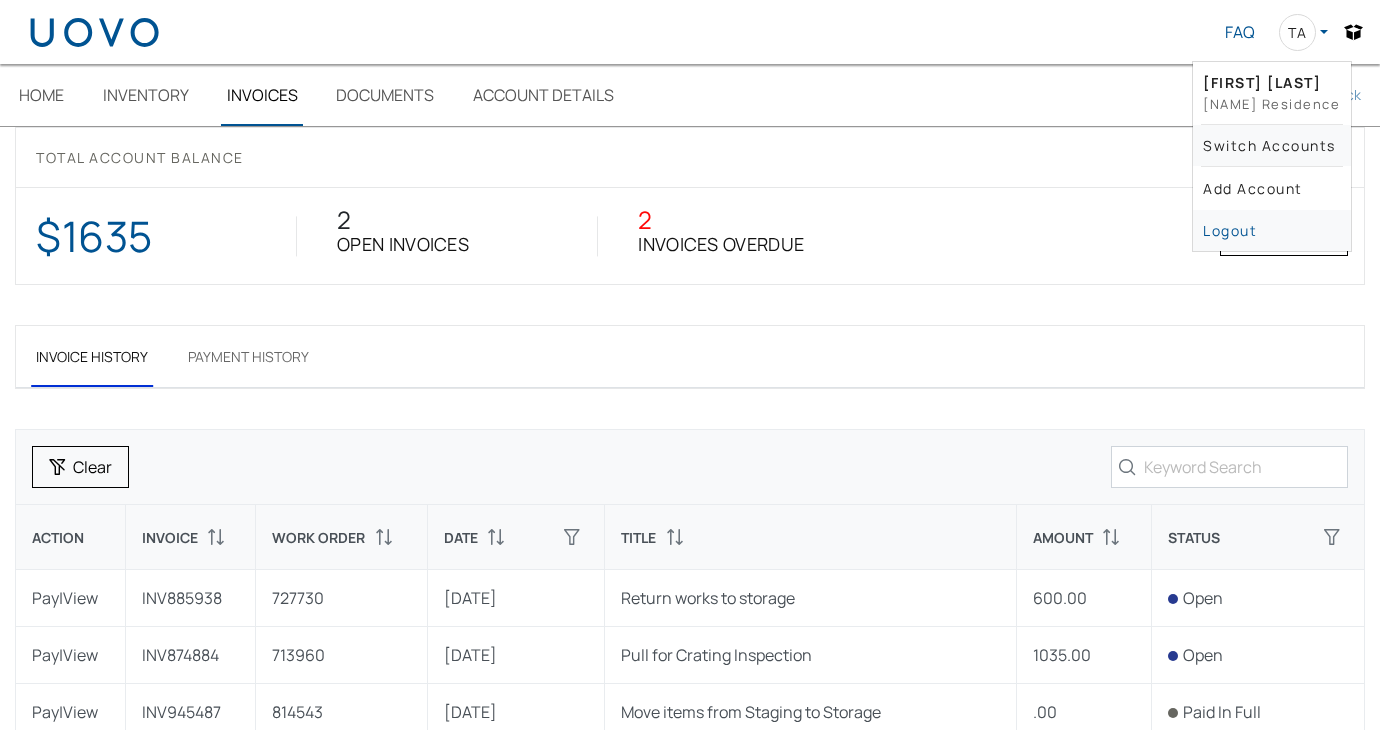 click on "Switch accounts" at bounding box center (1272, 145) 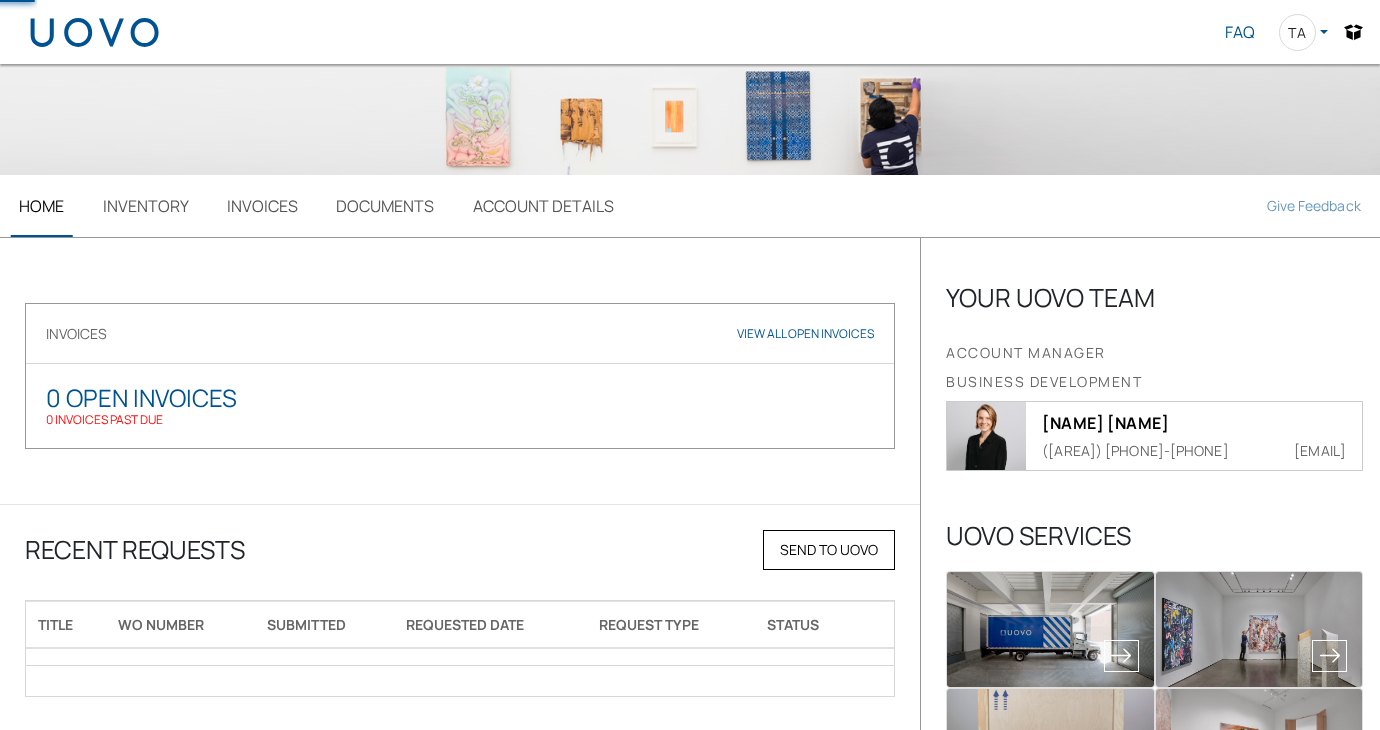 scroll, scrollTop: 0, scrollLeft: 0, axis: both 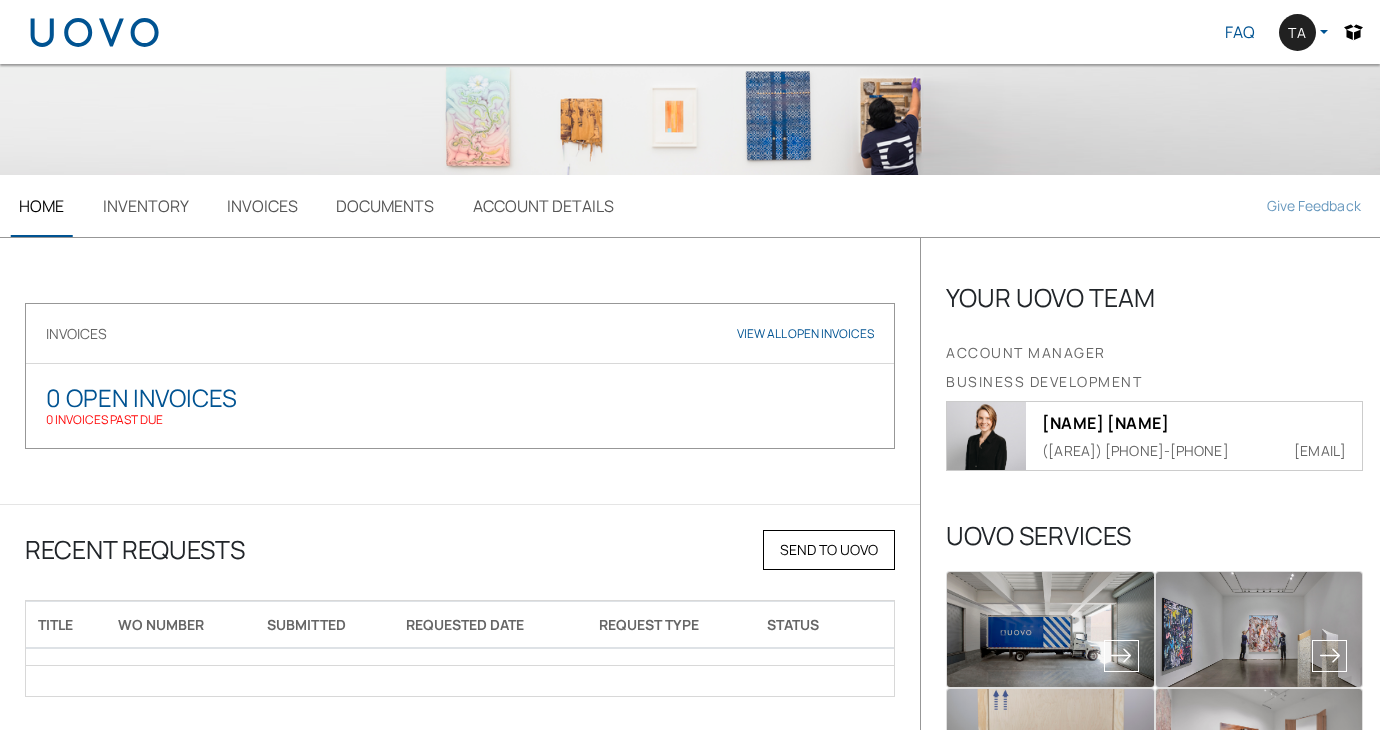 click on "Ta" at bounding box center [1303, 32] 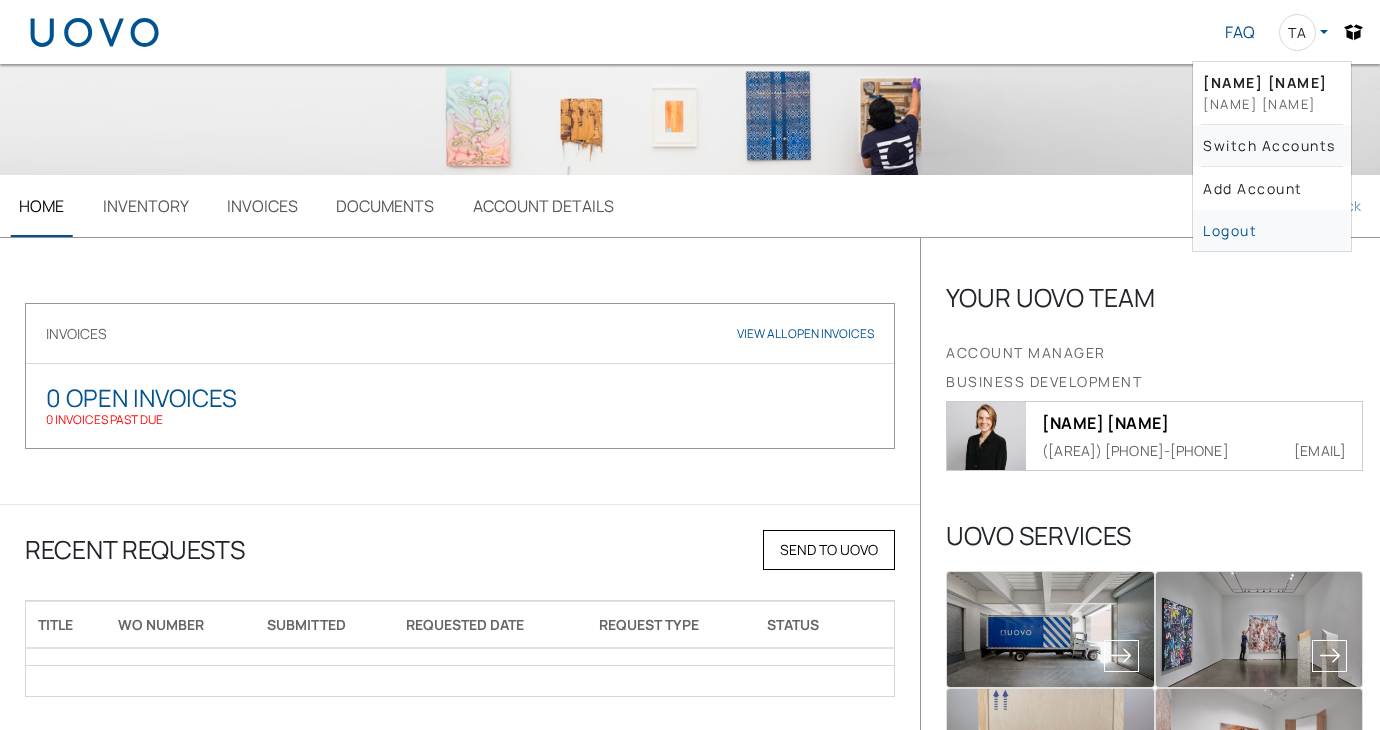 click on "Switch accounts" at bounding box center (1272, 145) 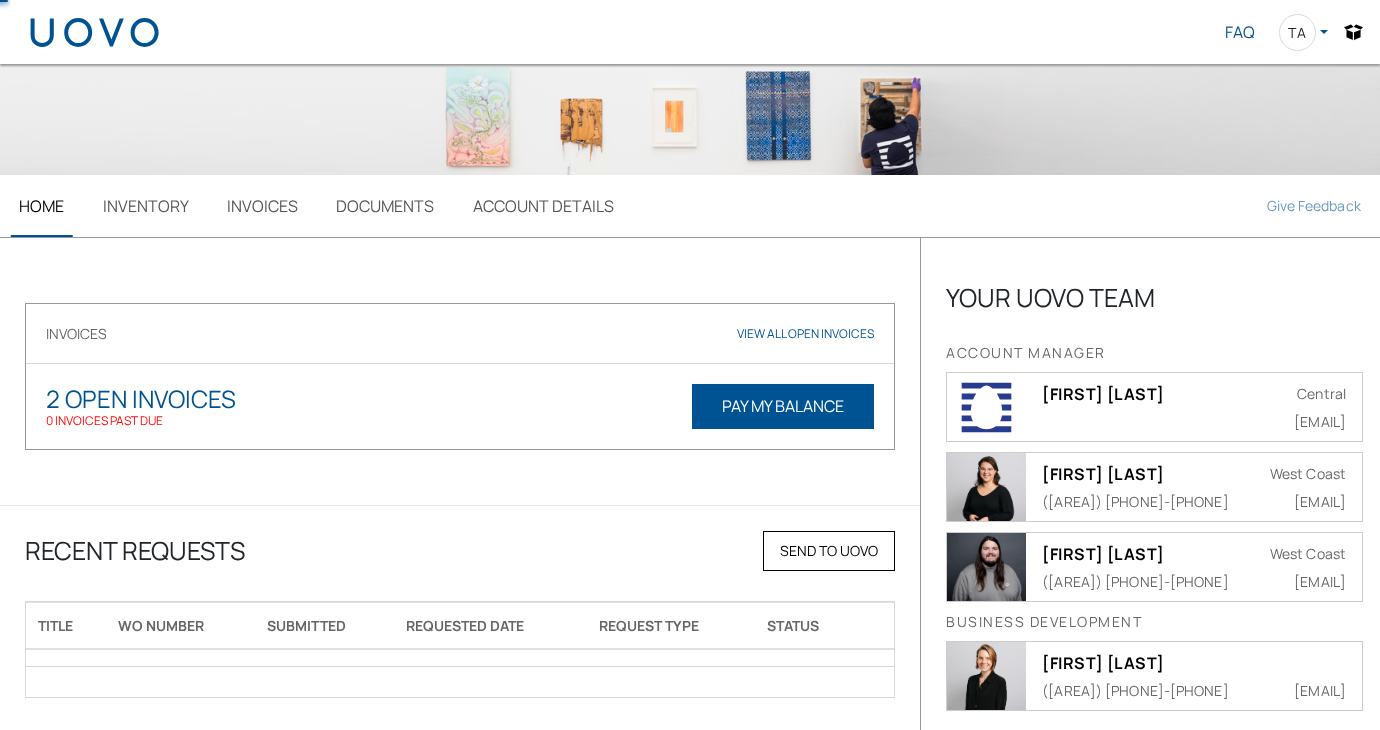 scroll, scrollTop: 0, scrollLeft: 0, axis: both 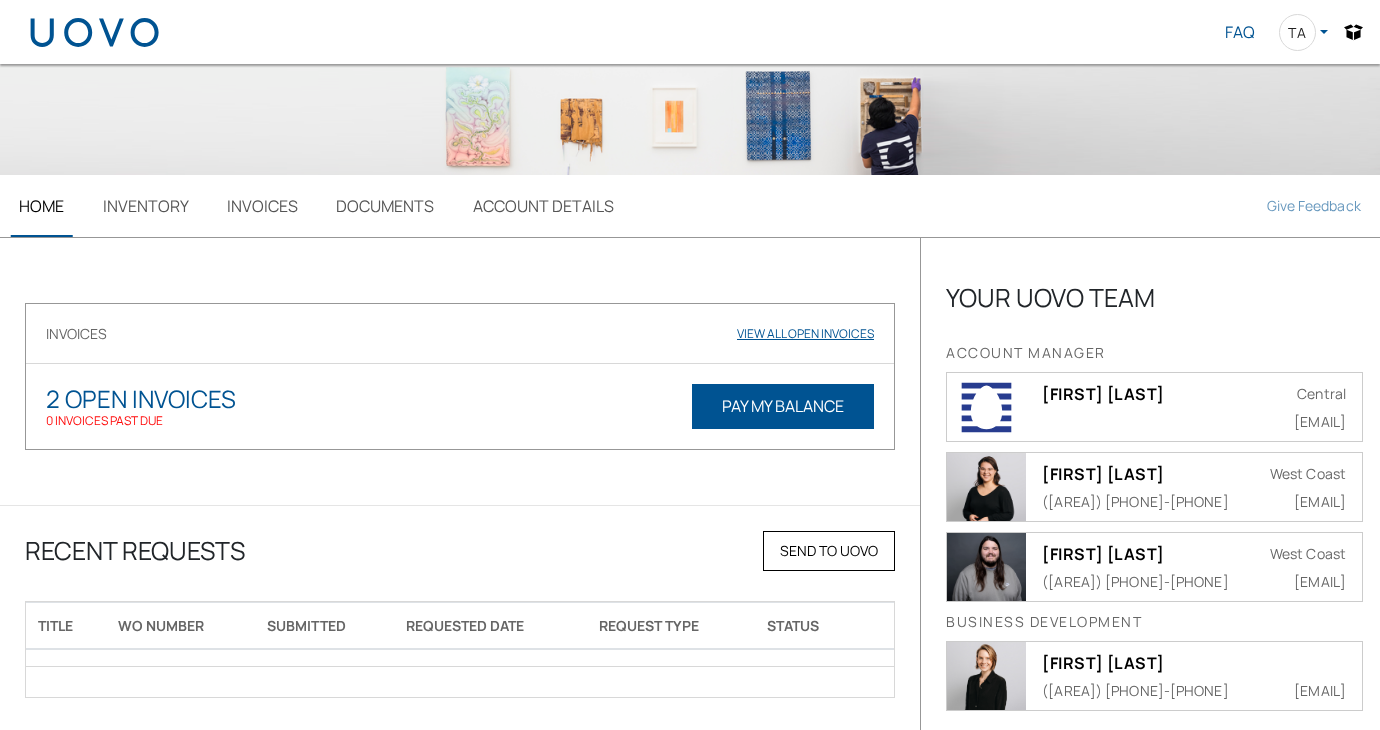 click on "View all Open Invoices" at bounding box center [805, 333] 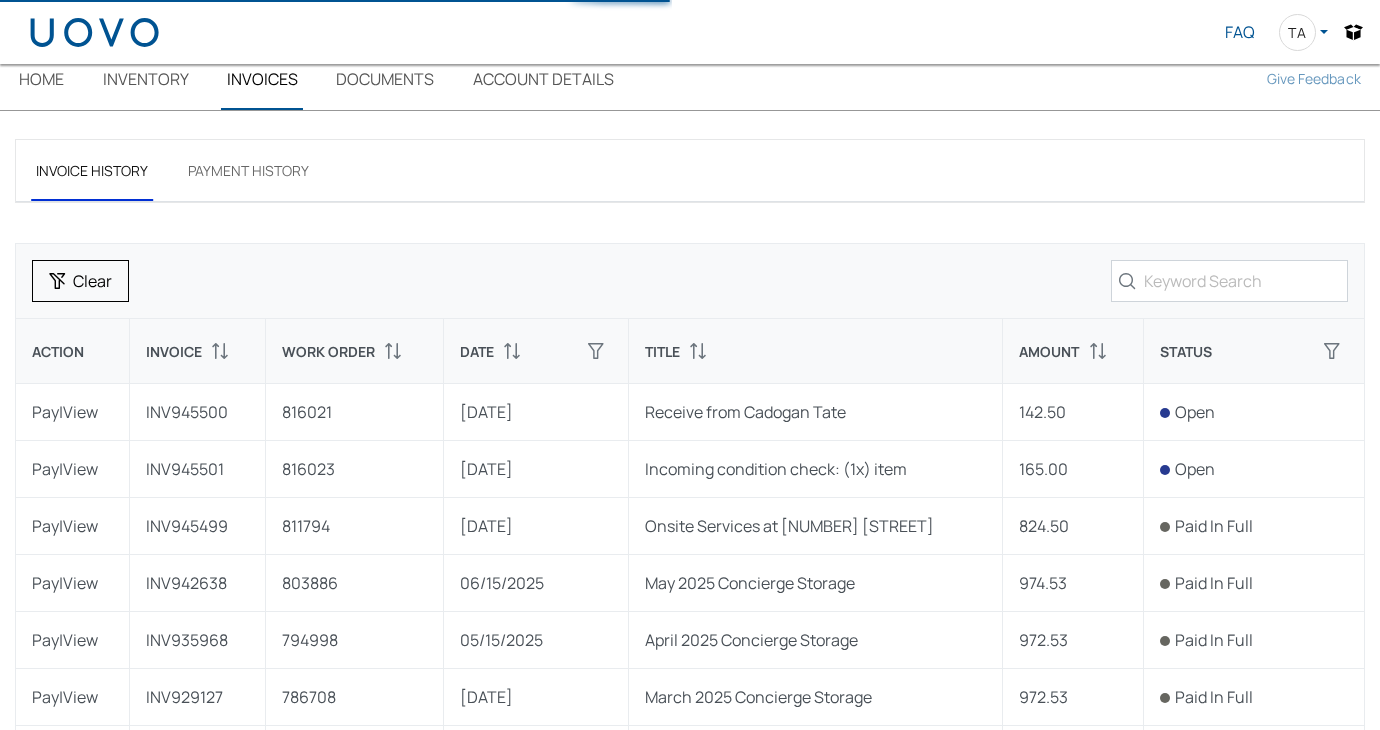 scroll, scrollTop: 0, scrollLeft: 0, axis: both 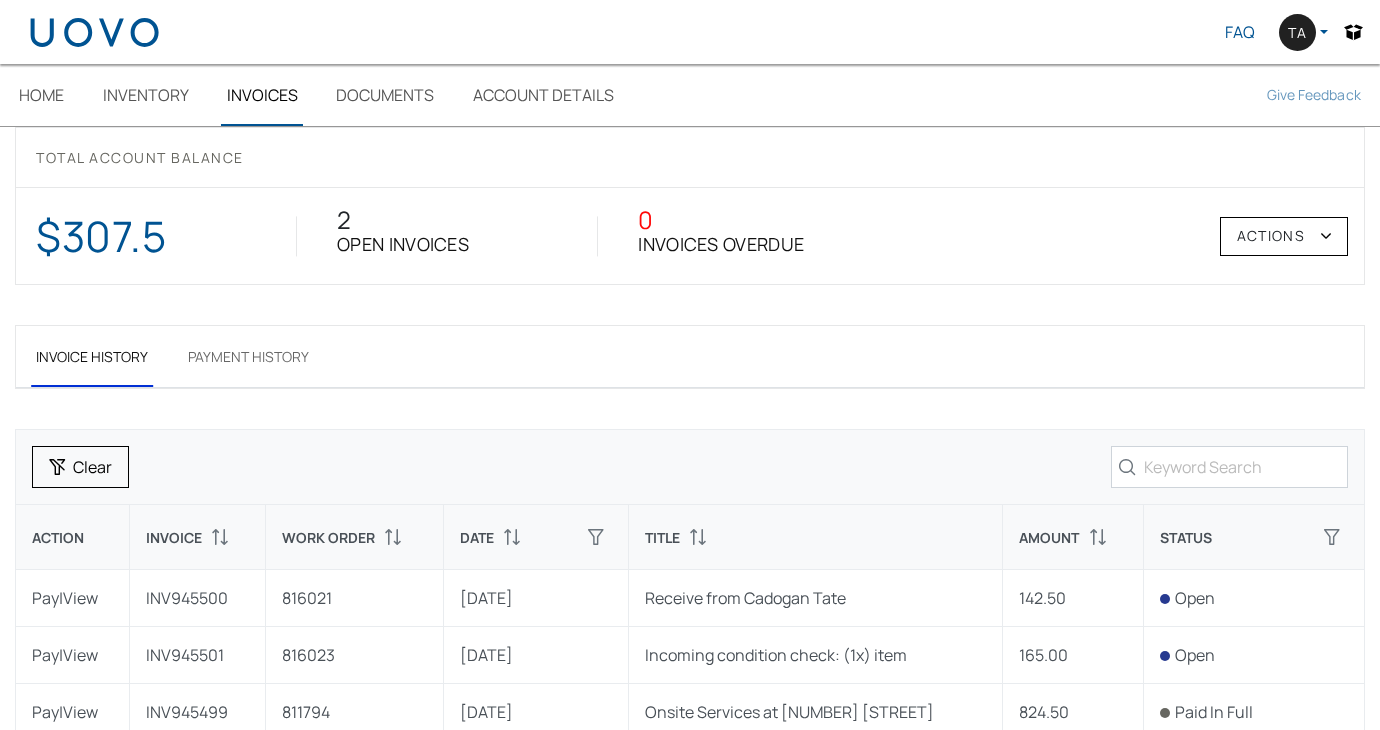 click on "Ta" at bounding box center (1303, 32) 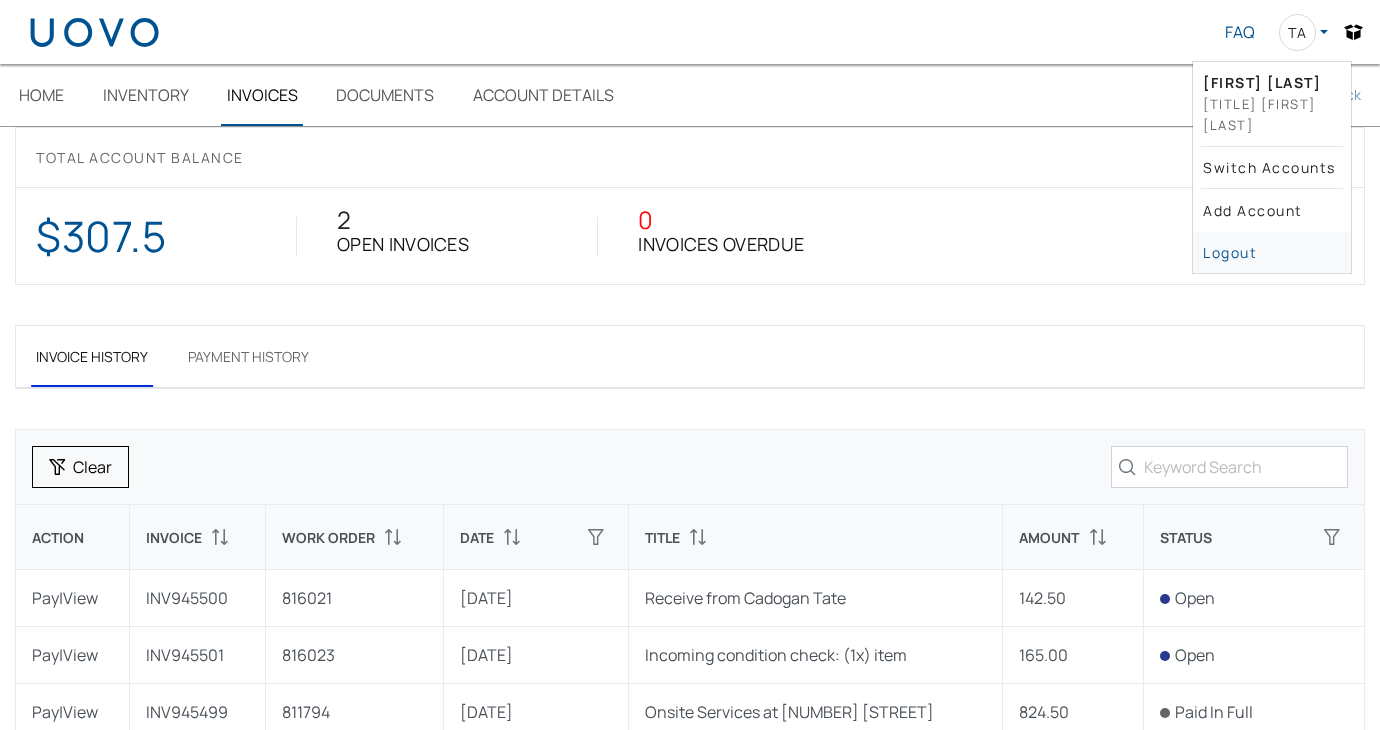 click on "$307.5 2  Open Invoices 0  Invoices Overdue  ACTIONS" at bounding box center [690, 236] 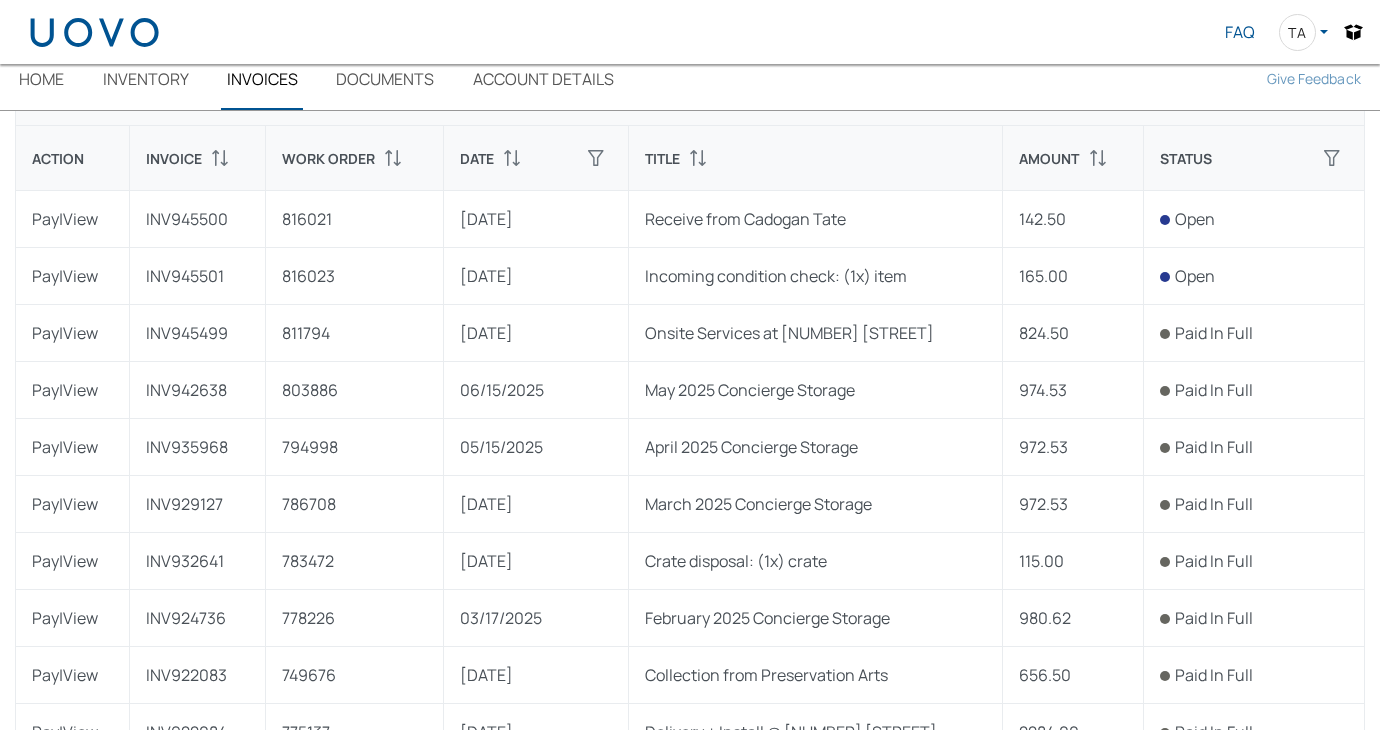 scroll, scrollTop: 381, scrollLeft: 0, axis: vertical 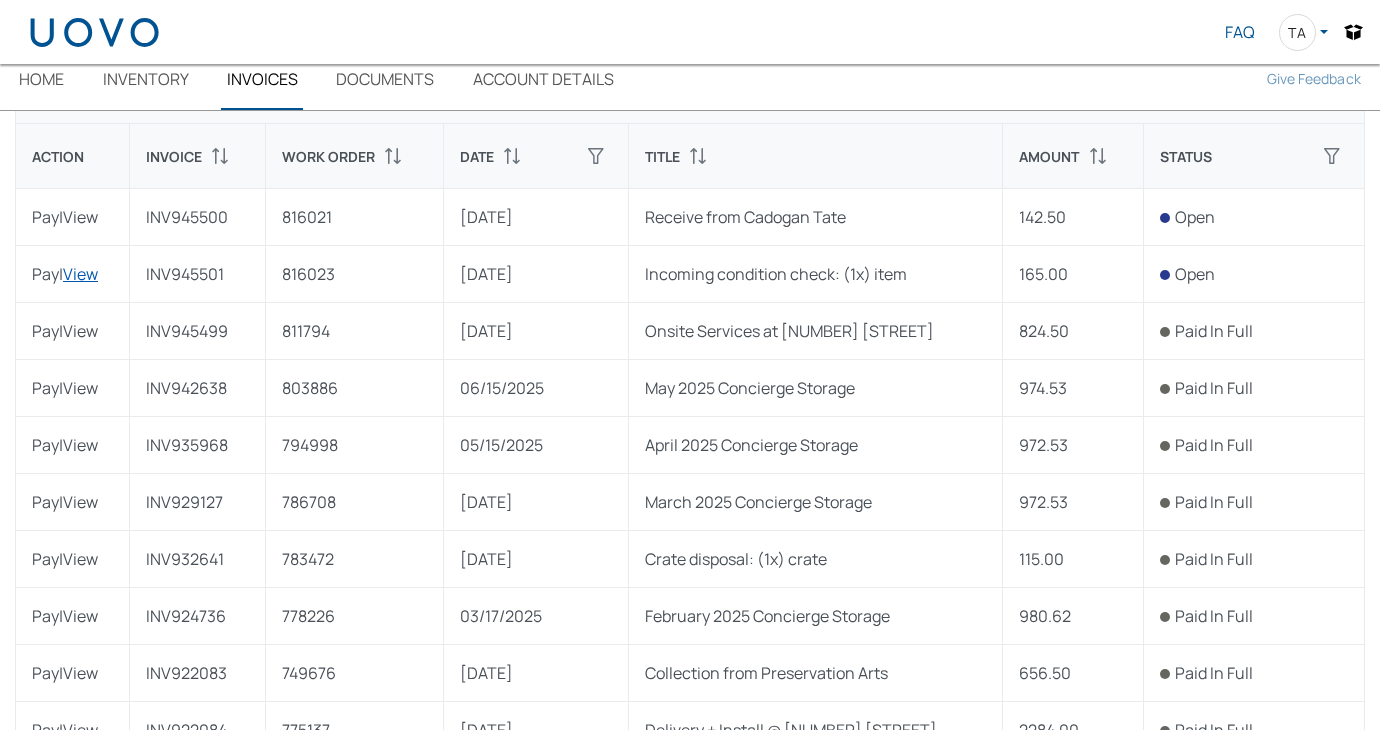 click on "View" at bounding box center [80, 274] 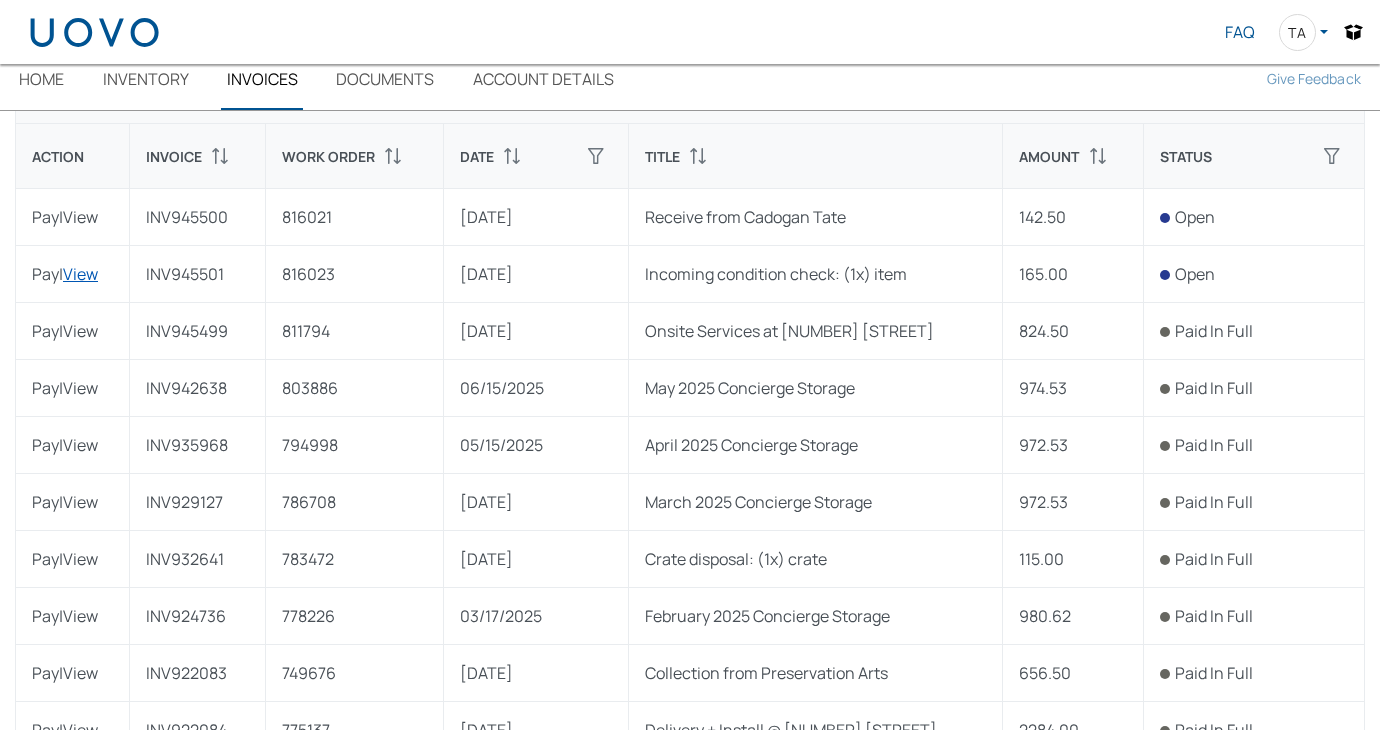 click on "View" at bounding box center (80, 274) 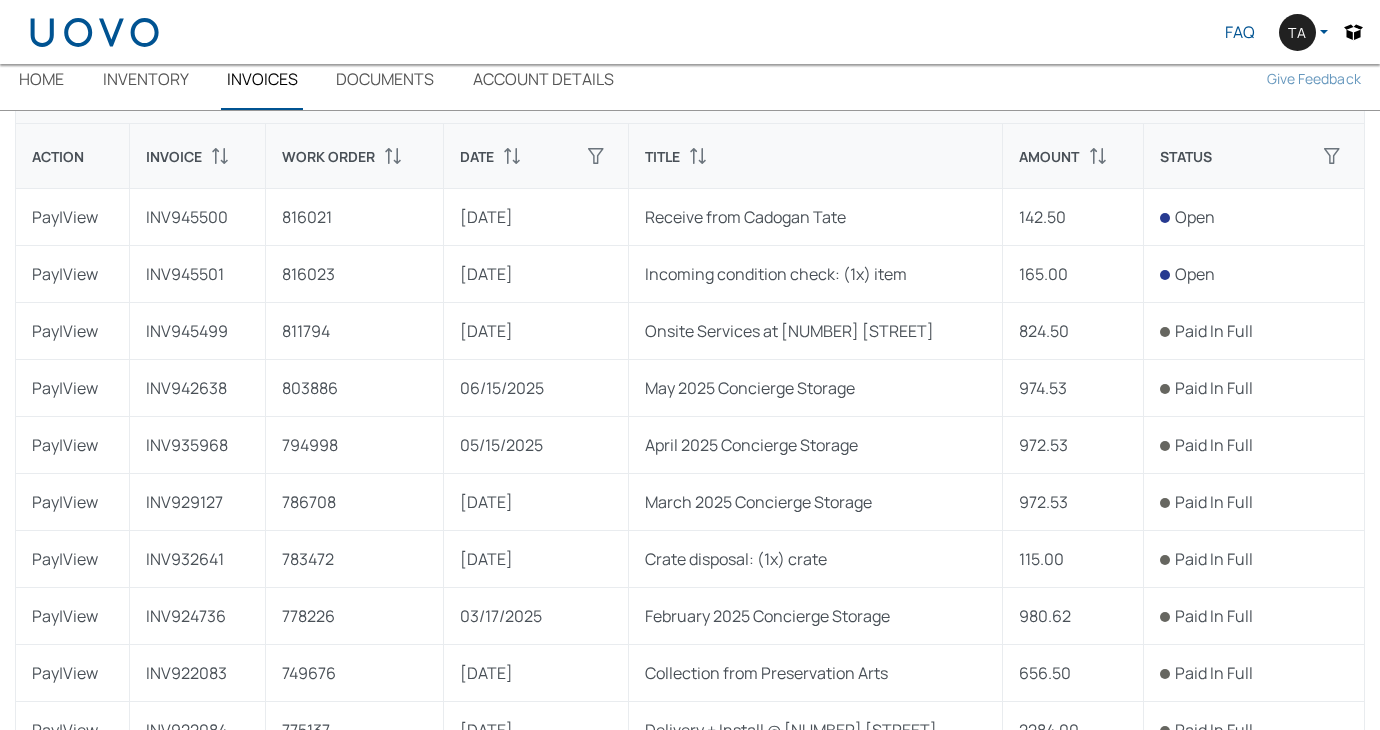 click on "Ta" at bounding box center [1297, 32] 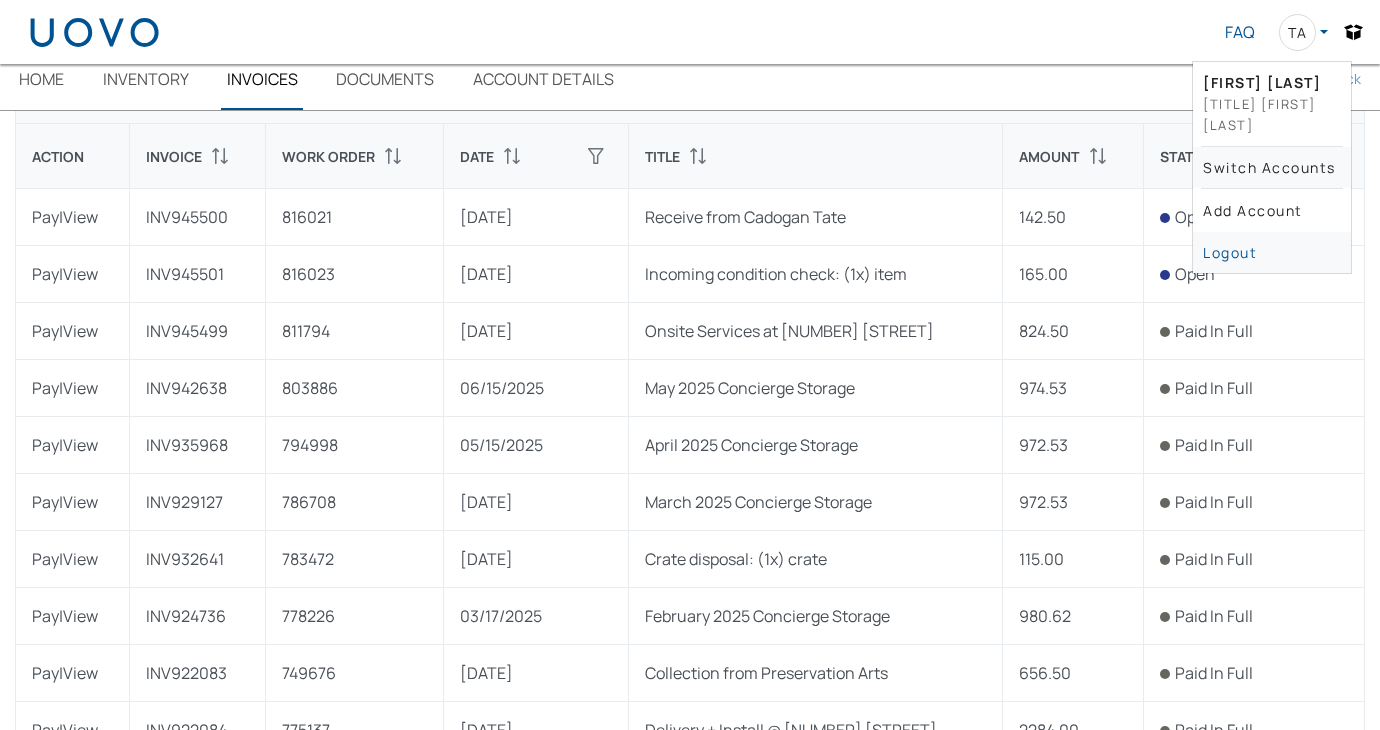 click on "Switch accounts" at bounding box center [1272, 167] 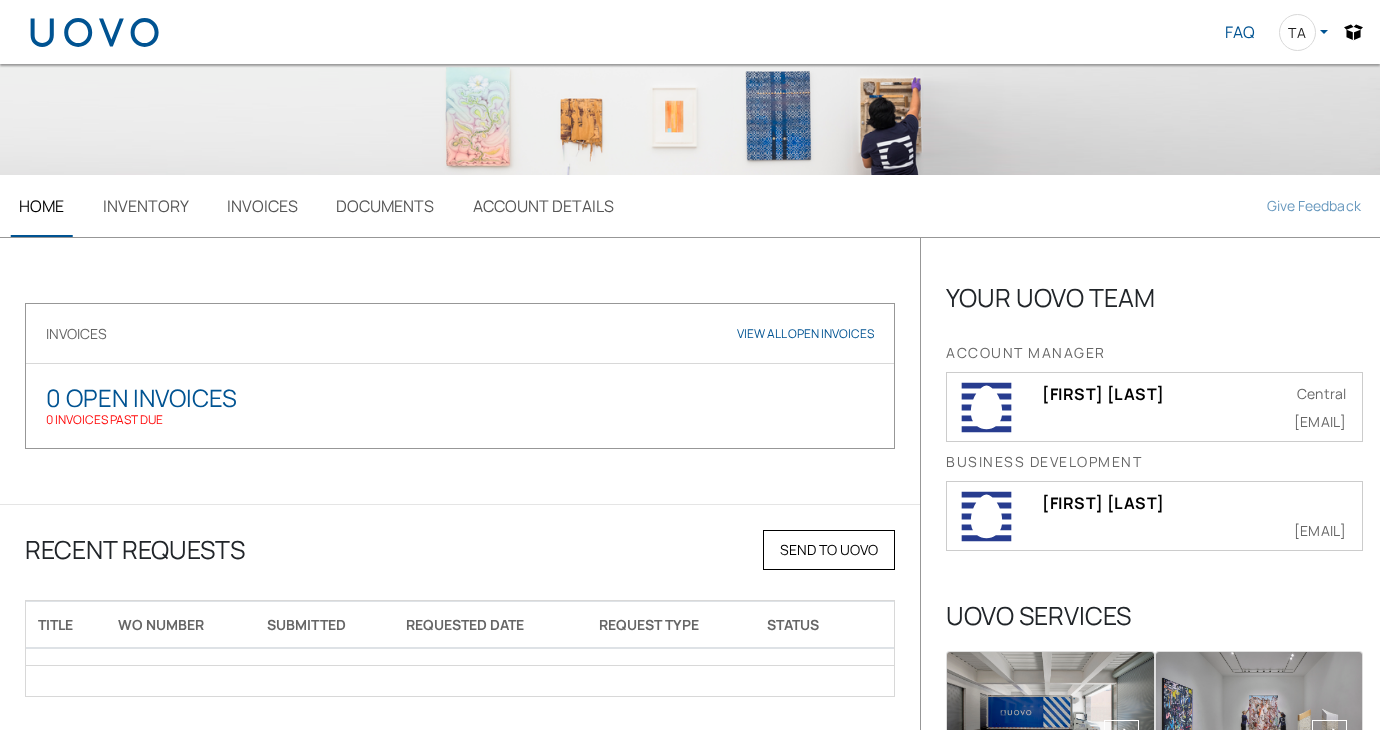 scroll, scrollTop: 0, scrollLeft: 0, axis: both 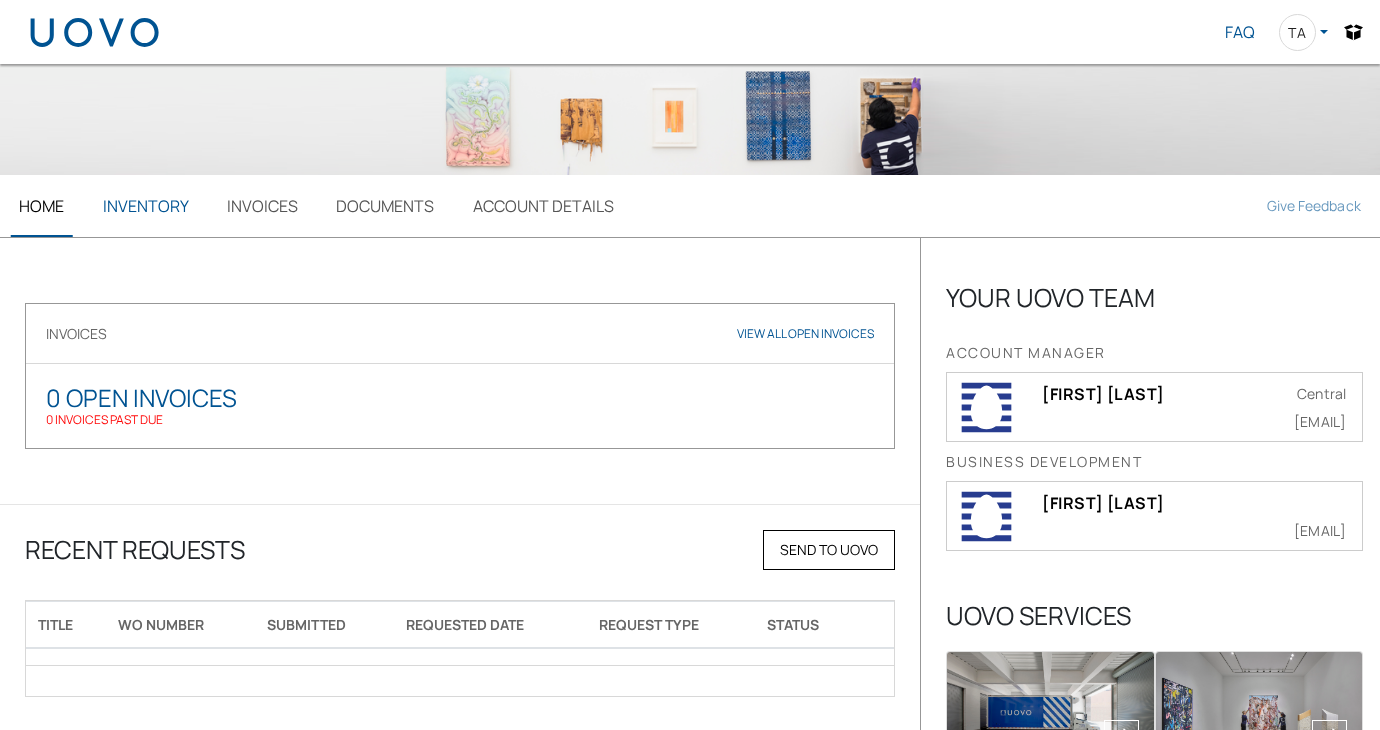 click on "INVENTORY" at bounding box center (145, 206) 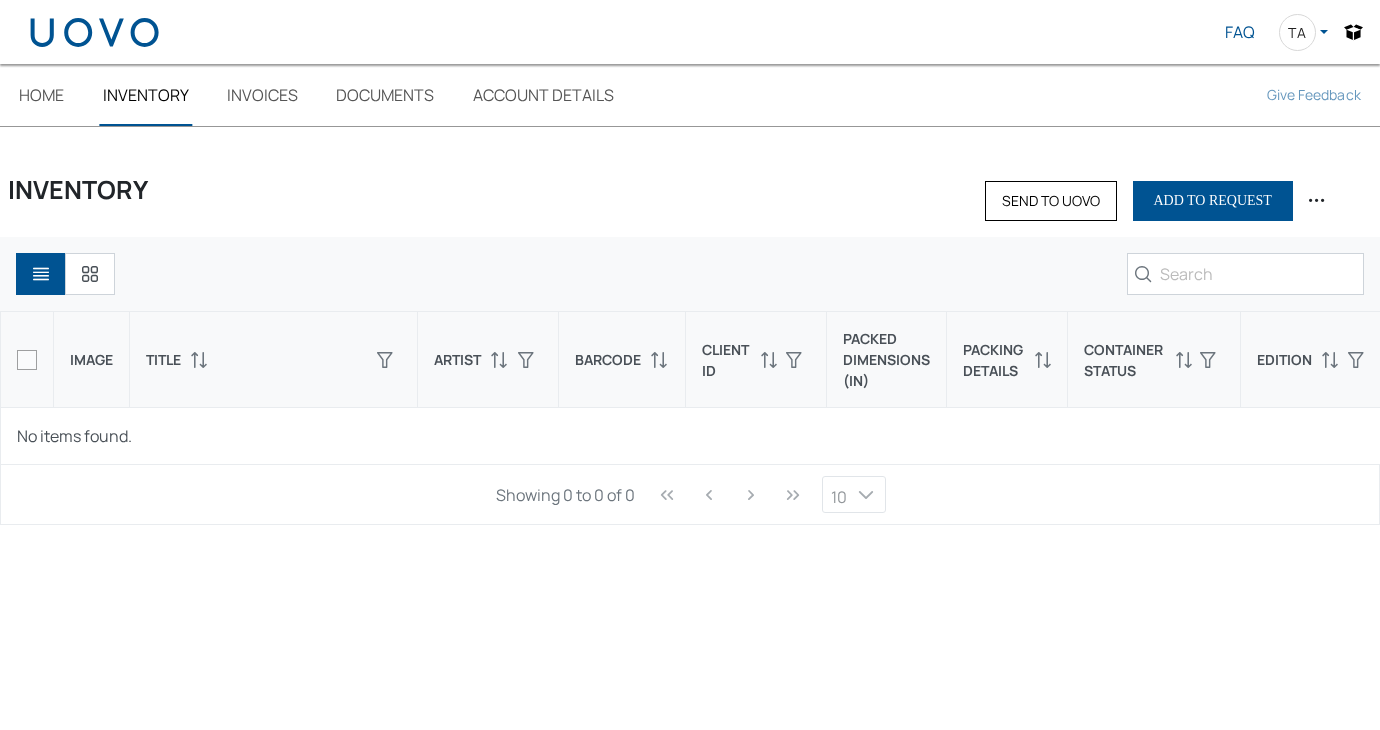 scroll, scrollTop: 0, scrollLeft: 0, axis: both 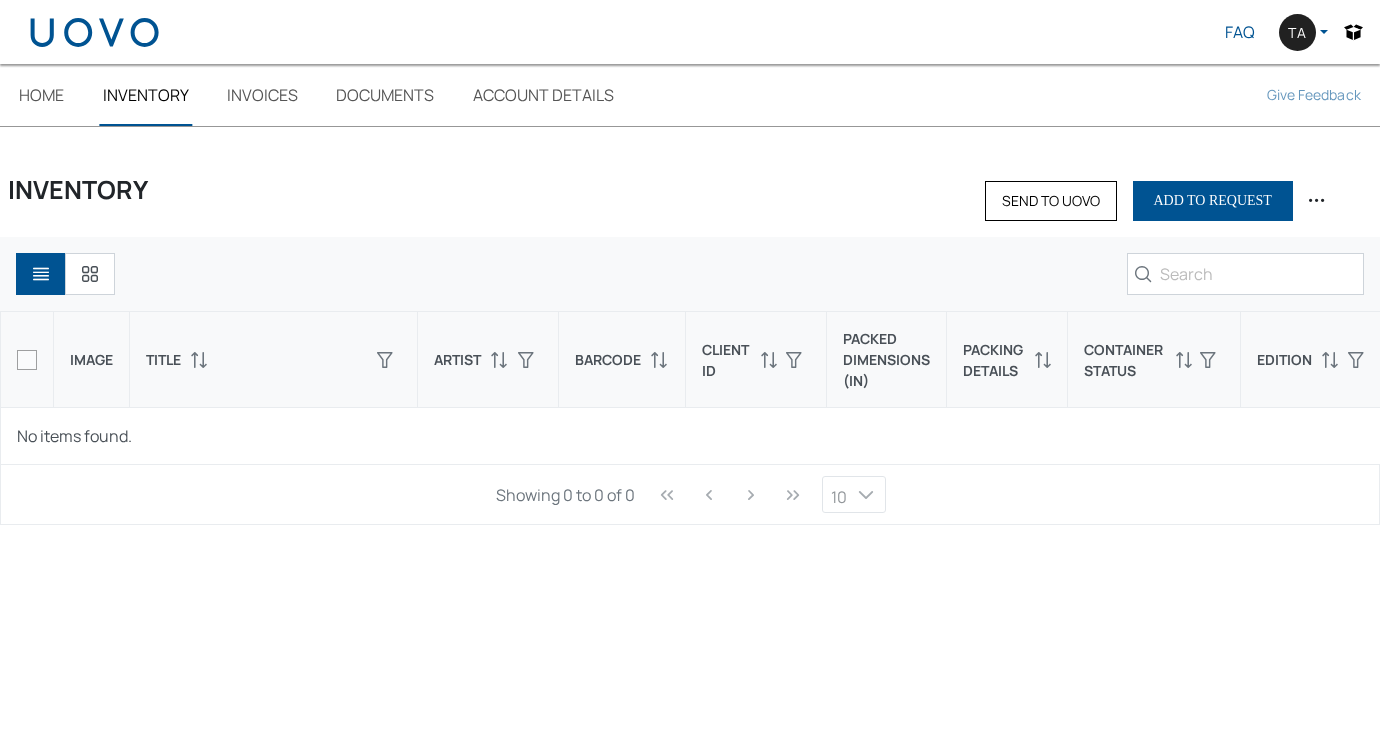 click on "Ta" at bounding box center (1303, 32) 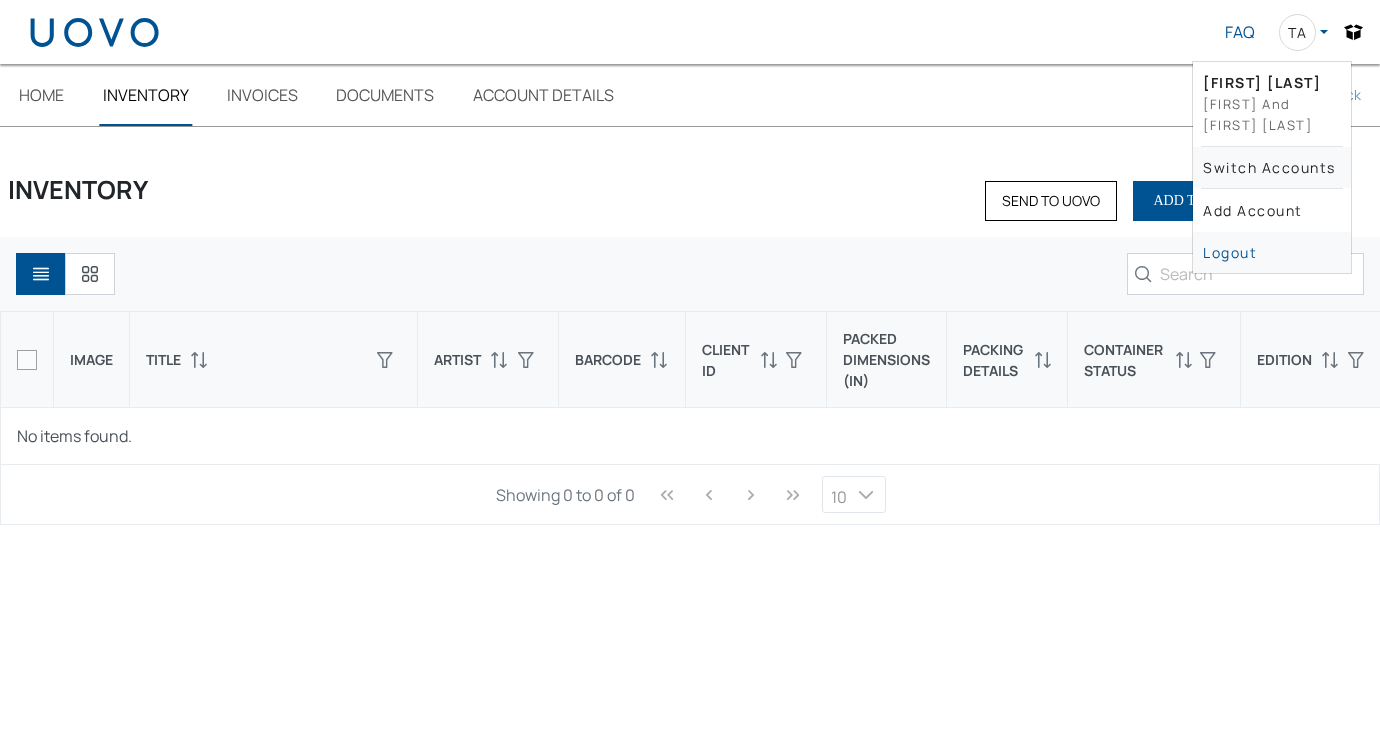 click on "Switch accounts" at bounding box center [1272, 167] 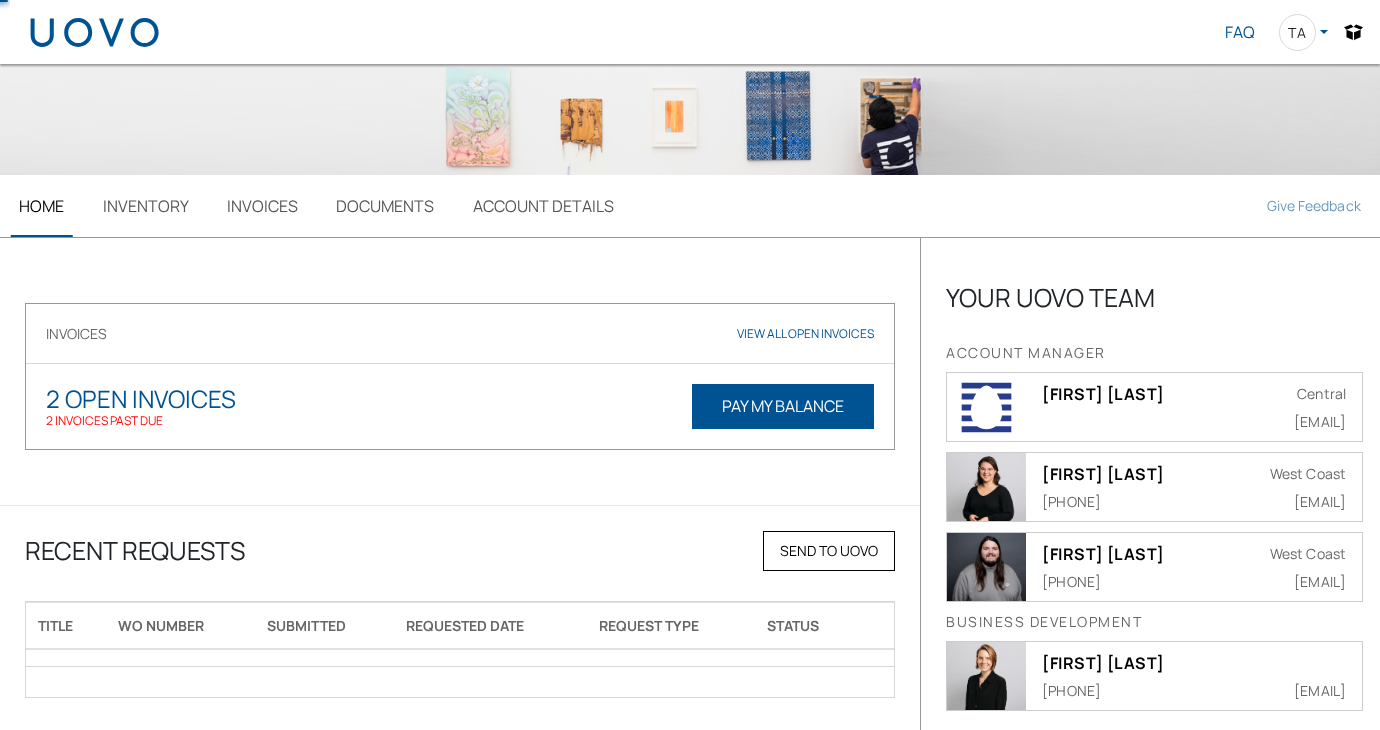 scroll, scrollTop: 0, scrollLeft: 0, axis: both 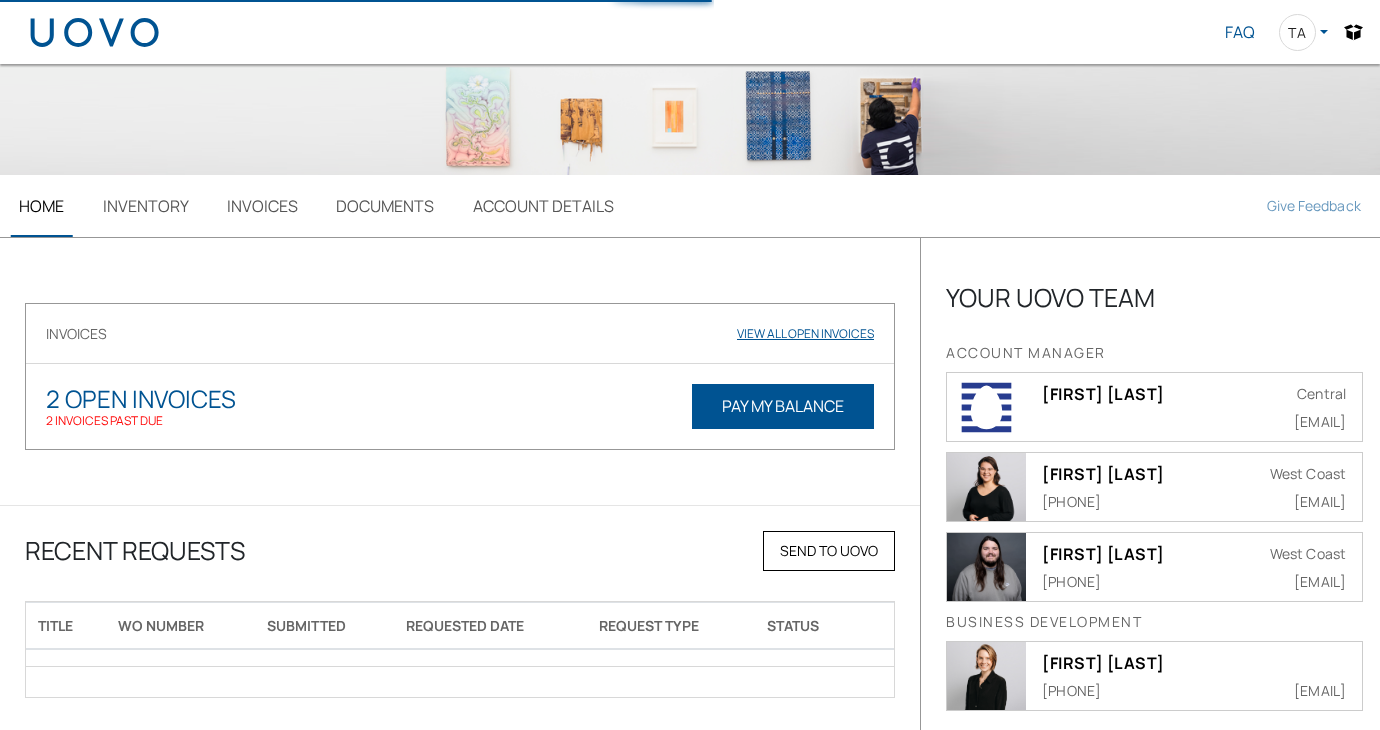 click on "View all Open Invoices" at bounding box center [805, 333] 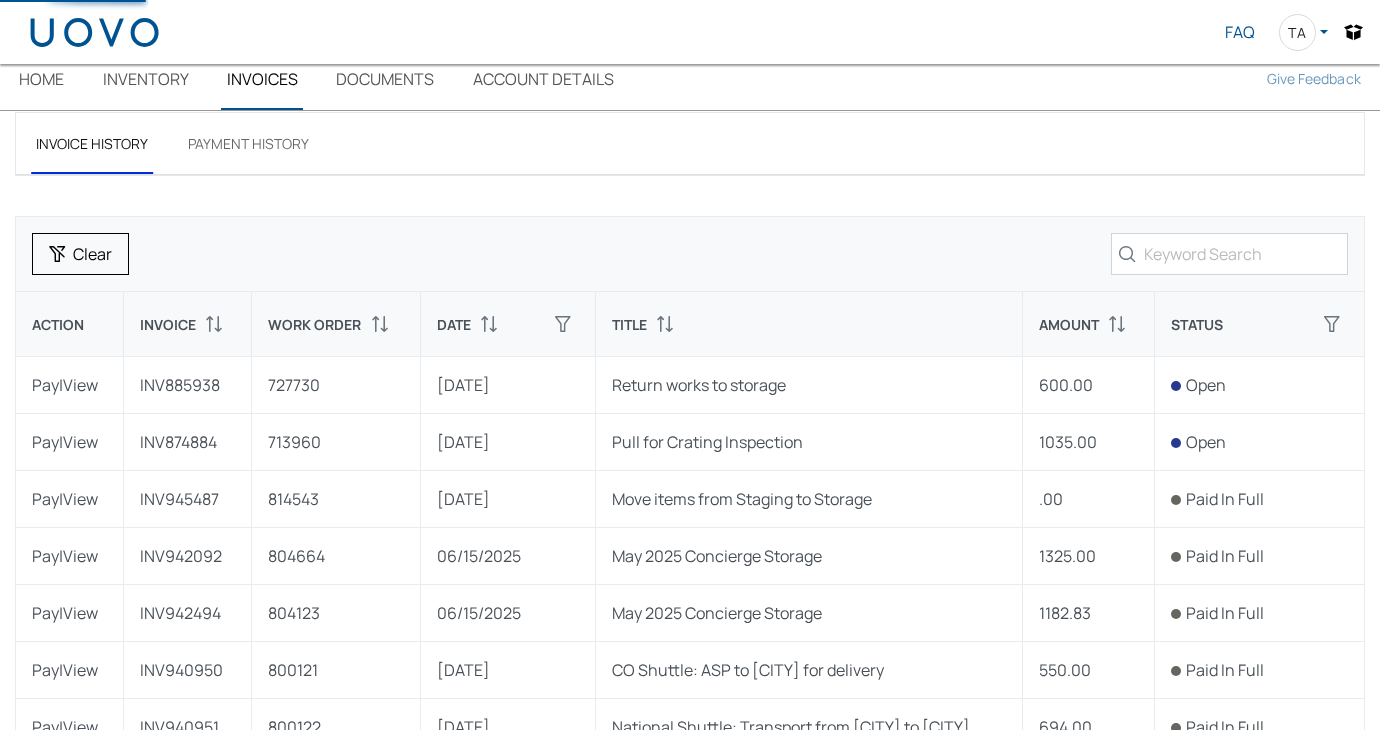 scroll, scrollTop: 220, scrollLeft: 0, axis: vertical 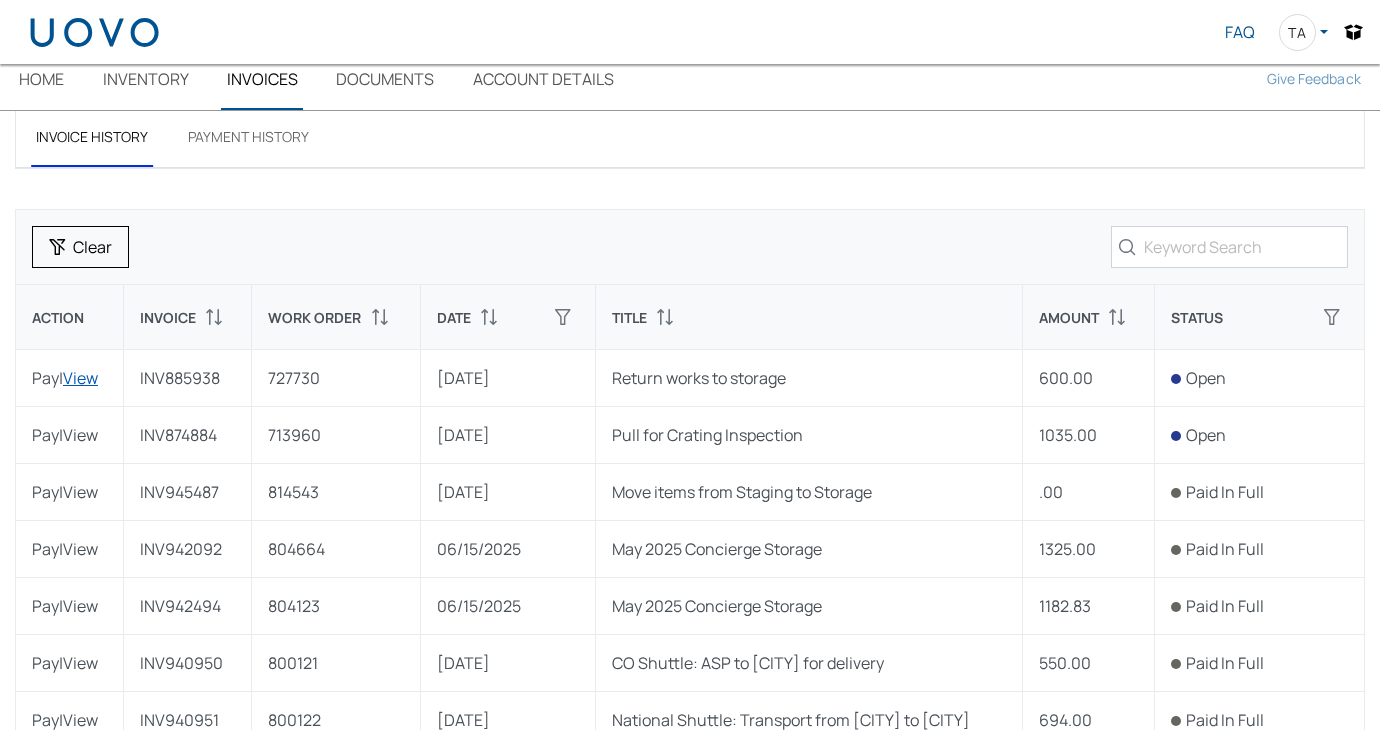 click on "View" at bounding box center (80, 378) 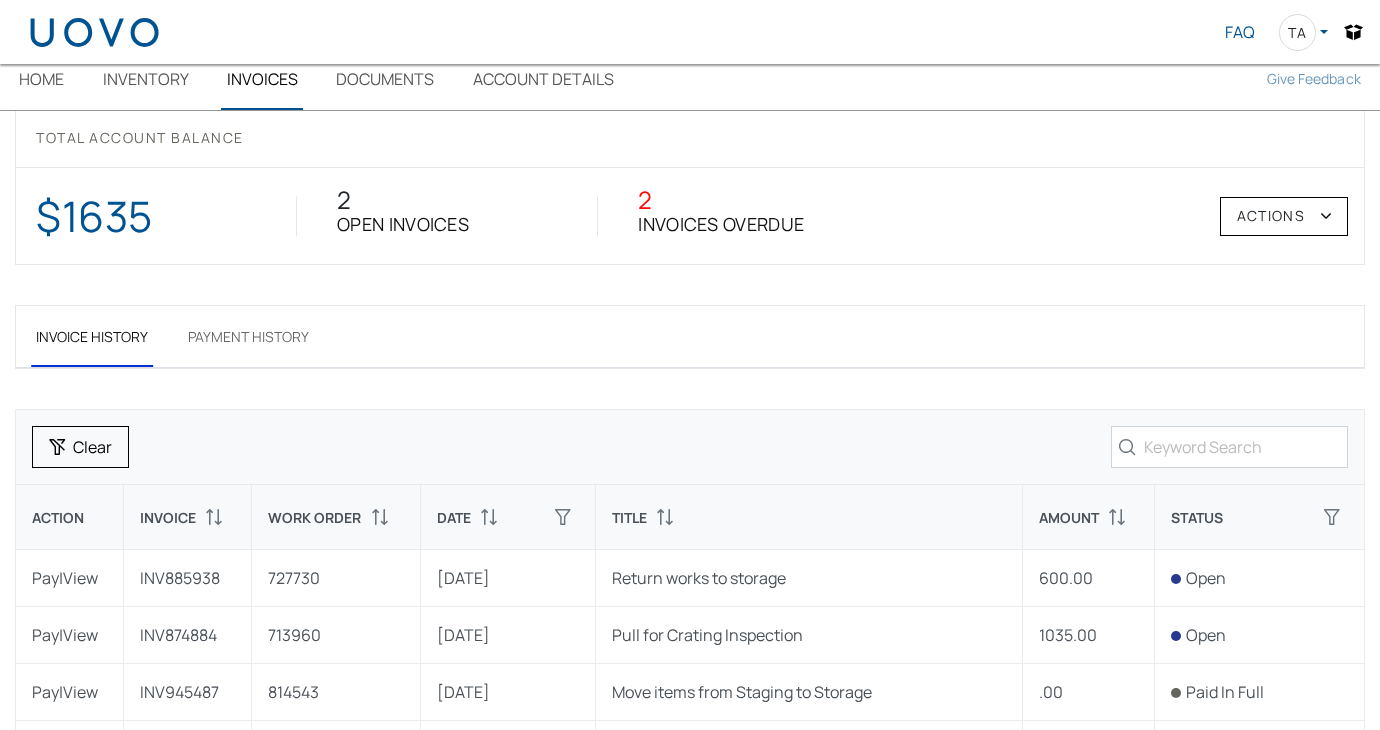 scroll, scrollTop: 0, scrollLeft: 0, axis: both 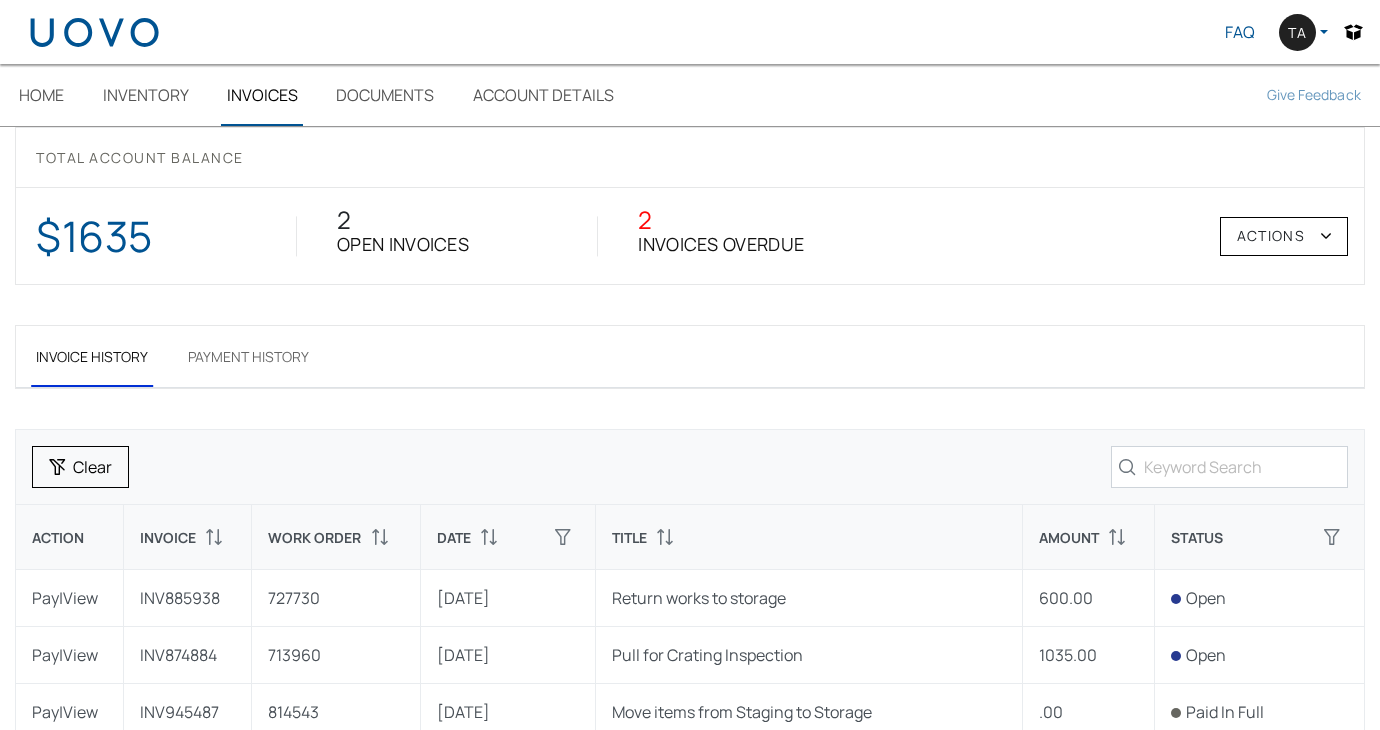 click on "Ta" at bounding box center (1297, 32) 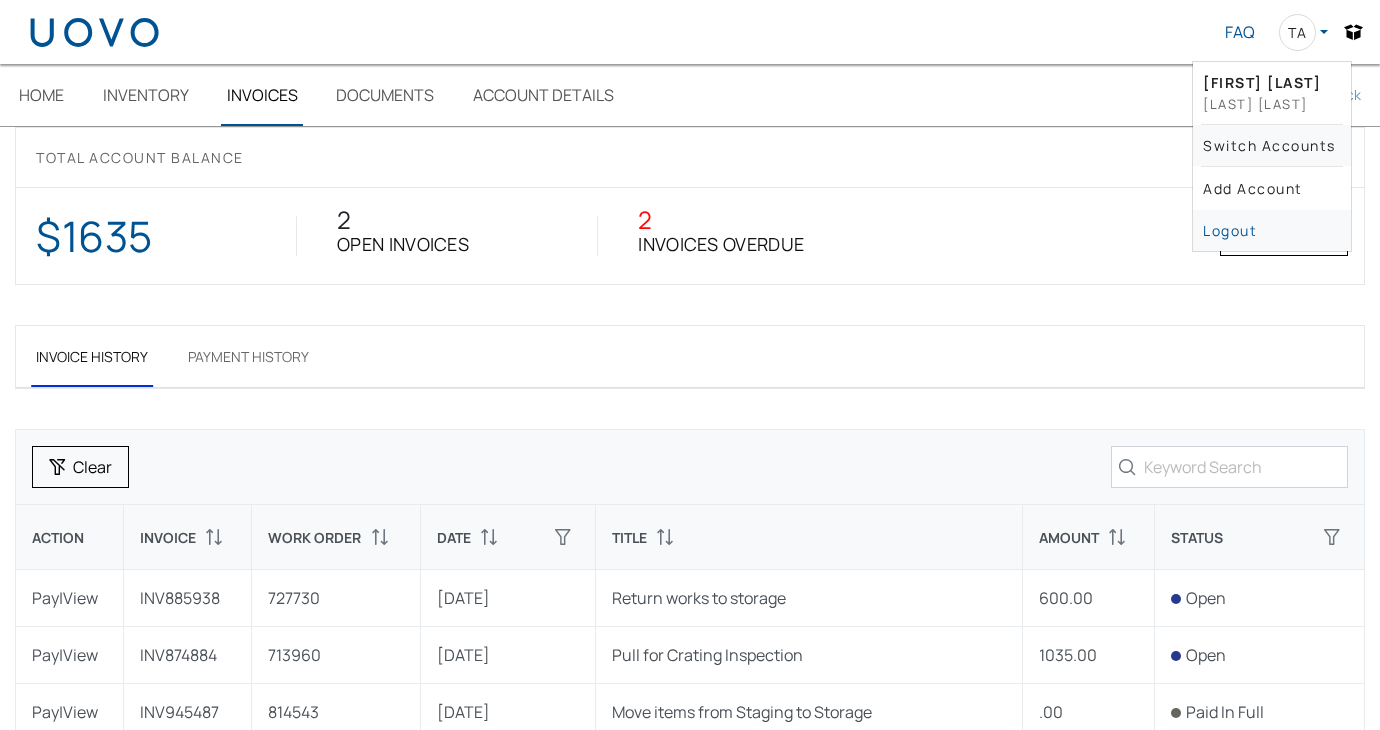 click on "Switch accounts" at bounding box center [1272, 145] 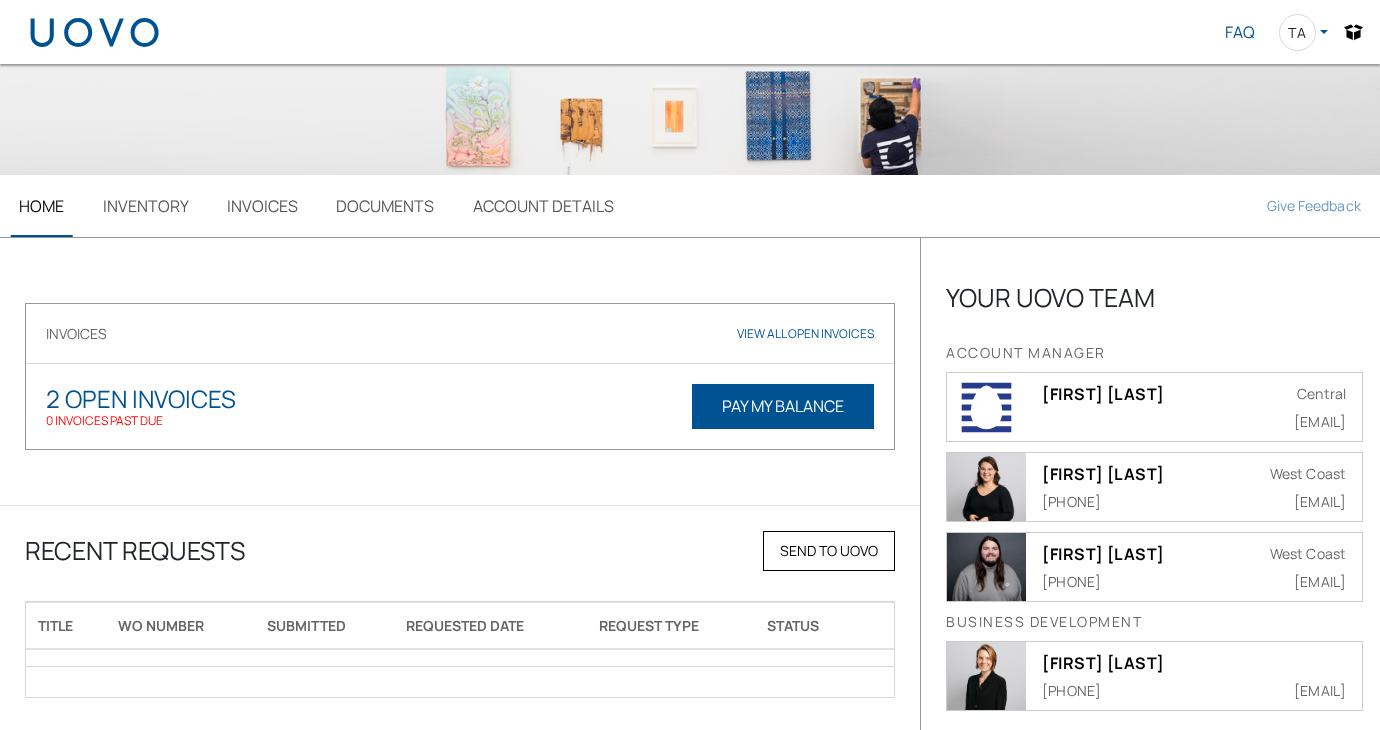 scroll, scrollTop: 0, scrollLeft: 0, axis: both 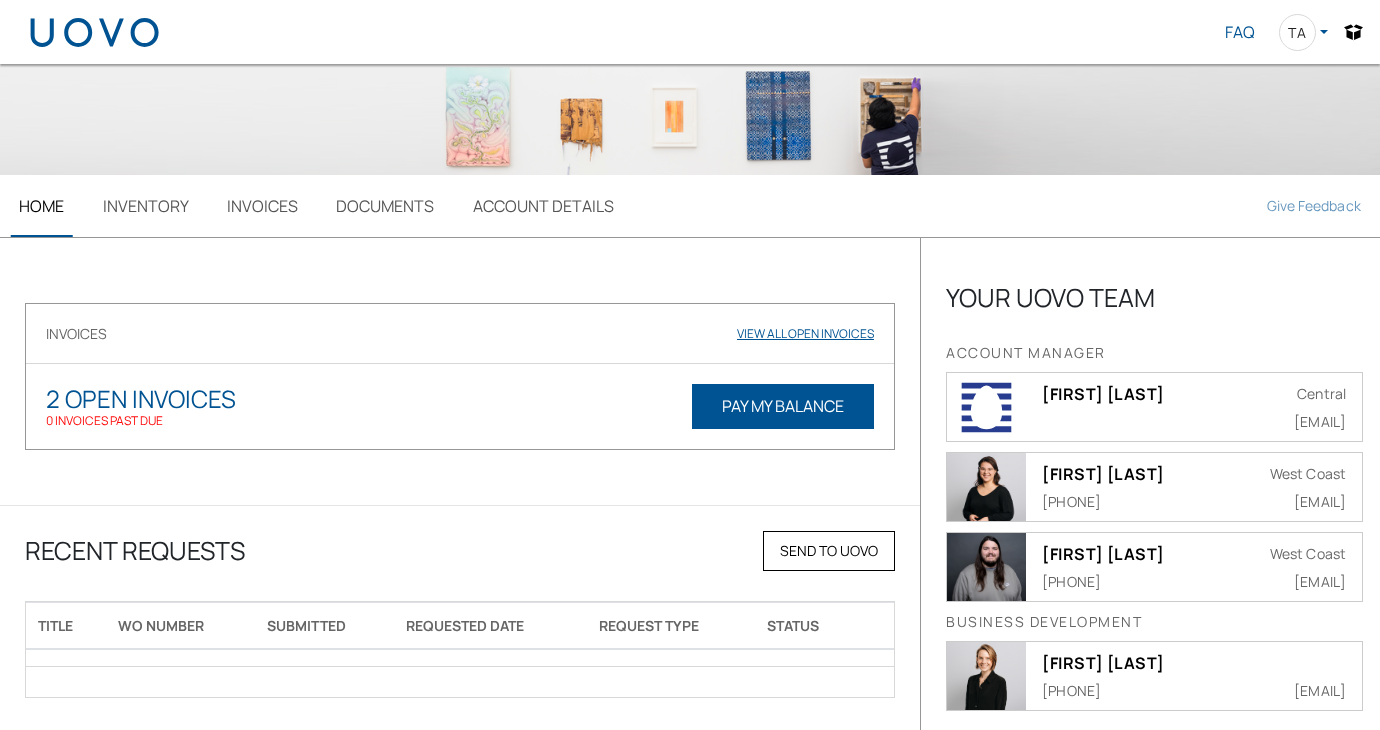 click on "View all Open Invoices" at bounding box center (805, 333) 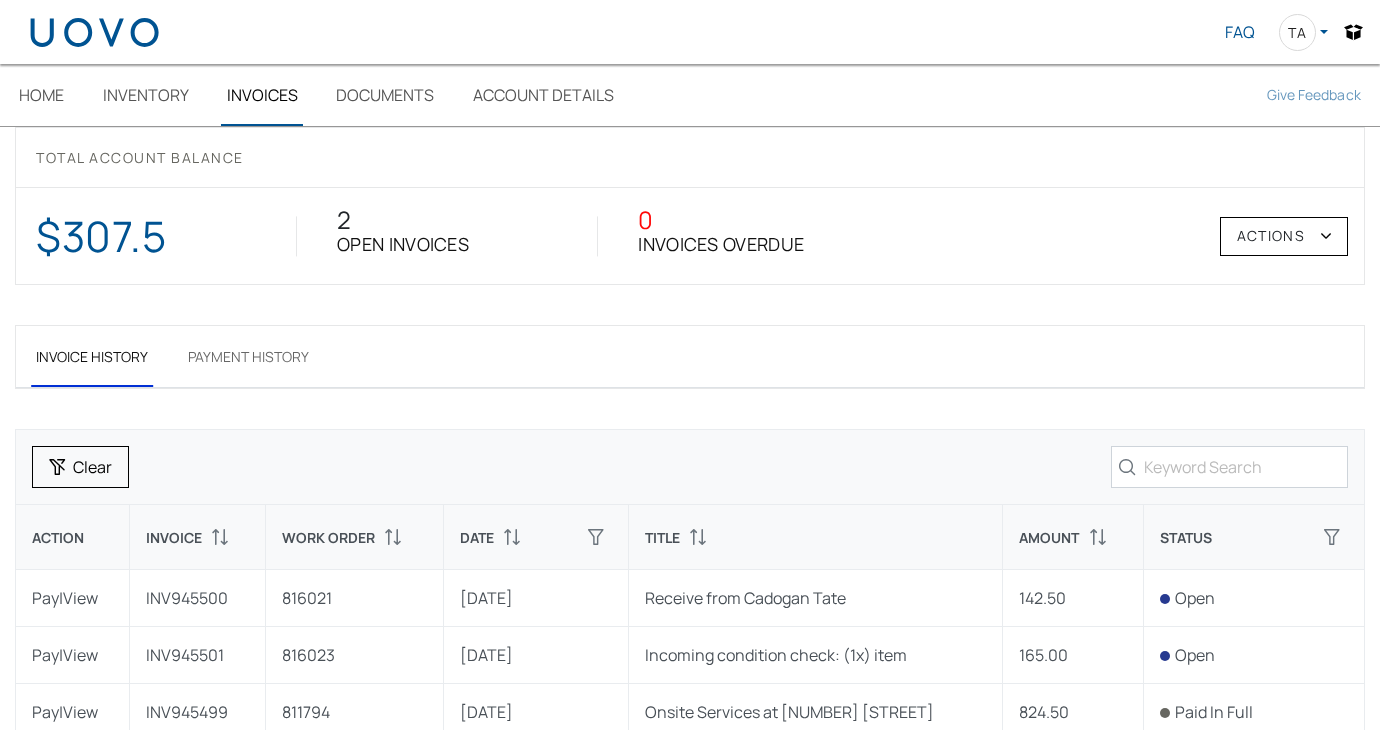 scroll, scrollTop: 0, scrollLeft: 0, axis: both 